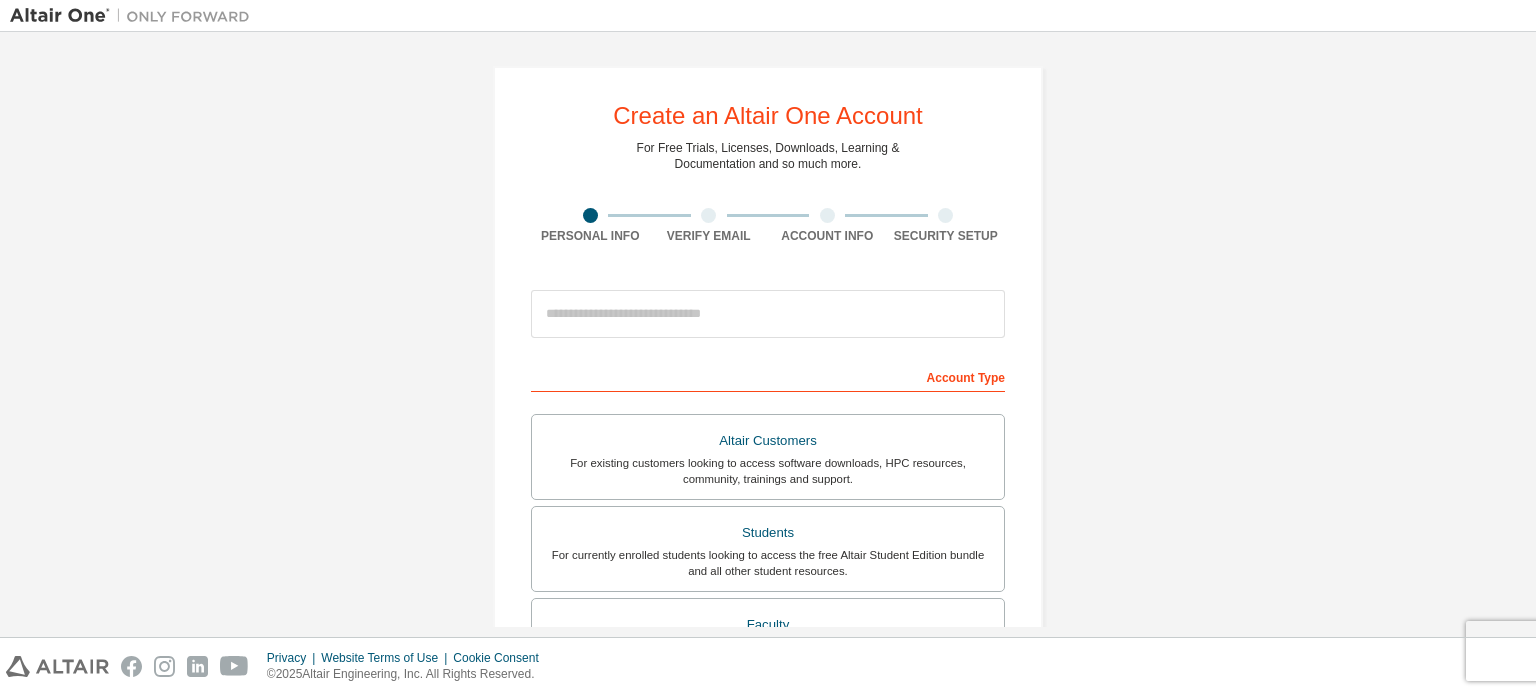 scroll, scrollTop: 0, scrollLeft: 0, axis: both 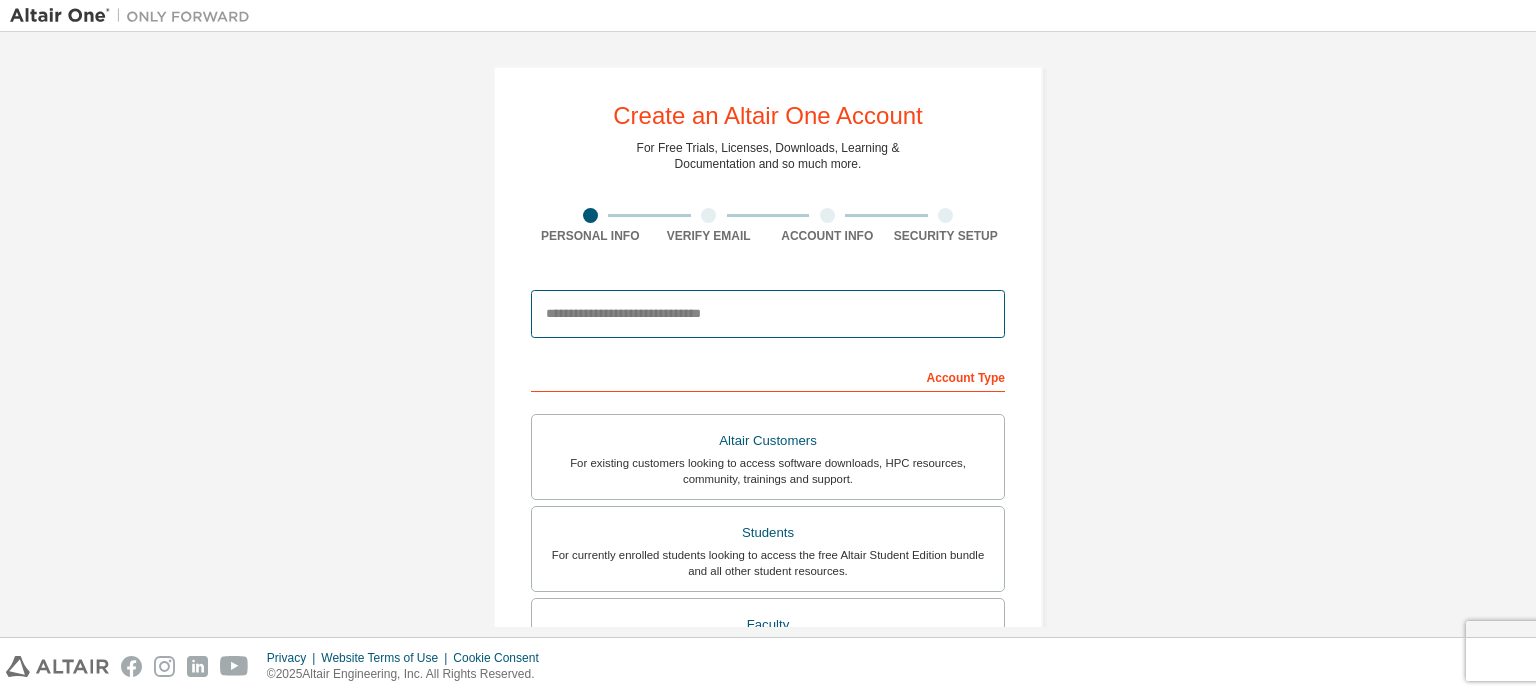 click at bounding box center [768, 314] 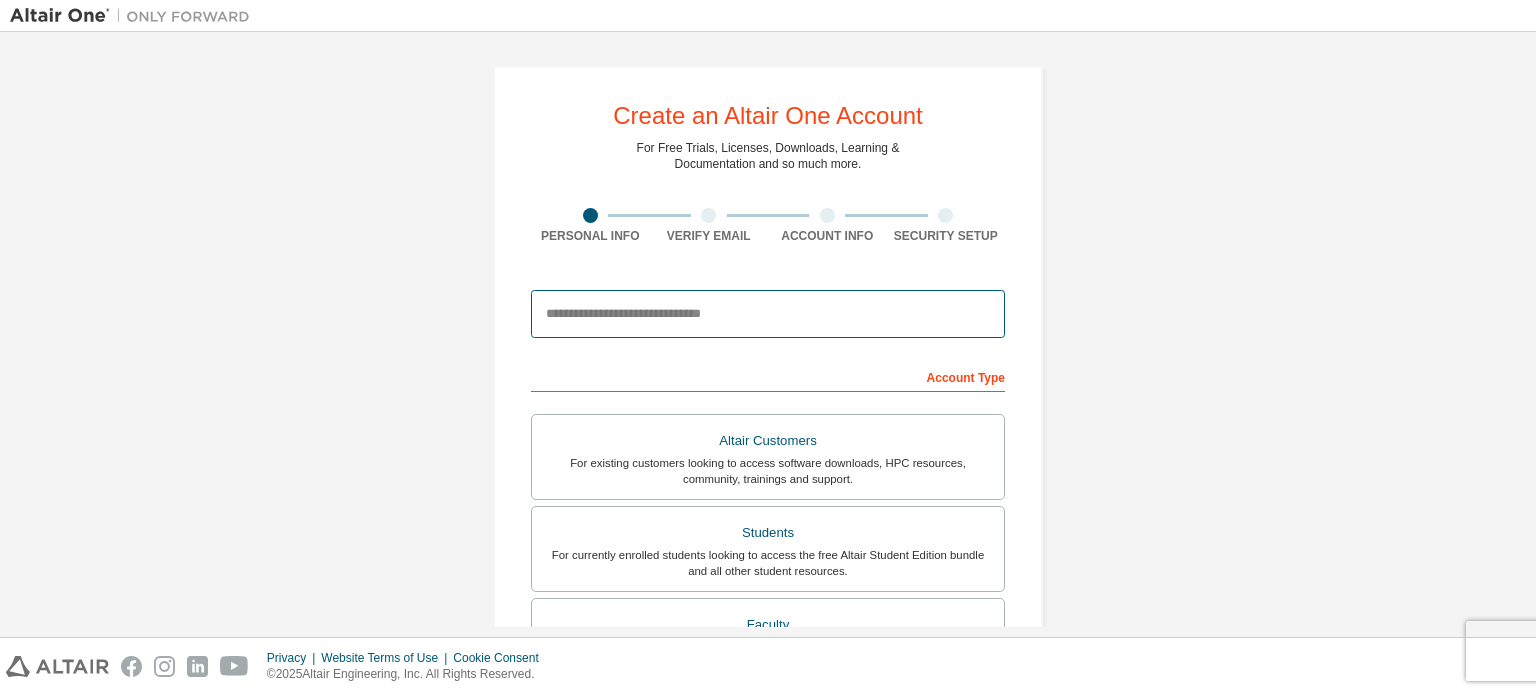 click at bounding box center (768, 314) 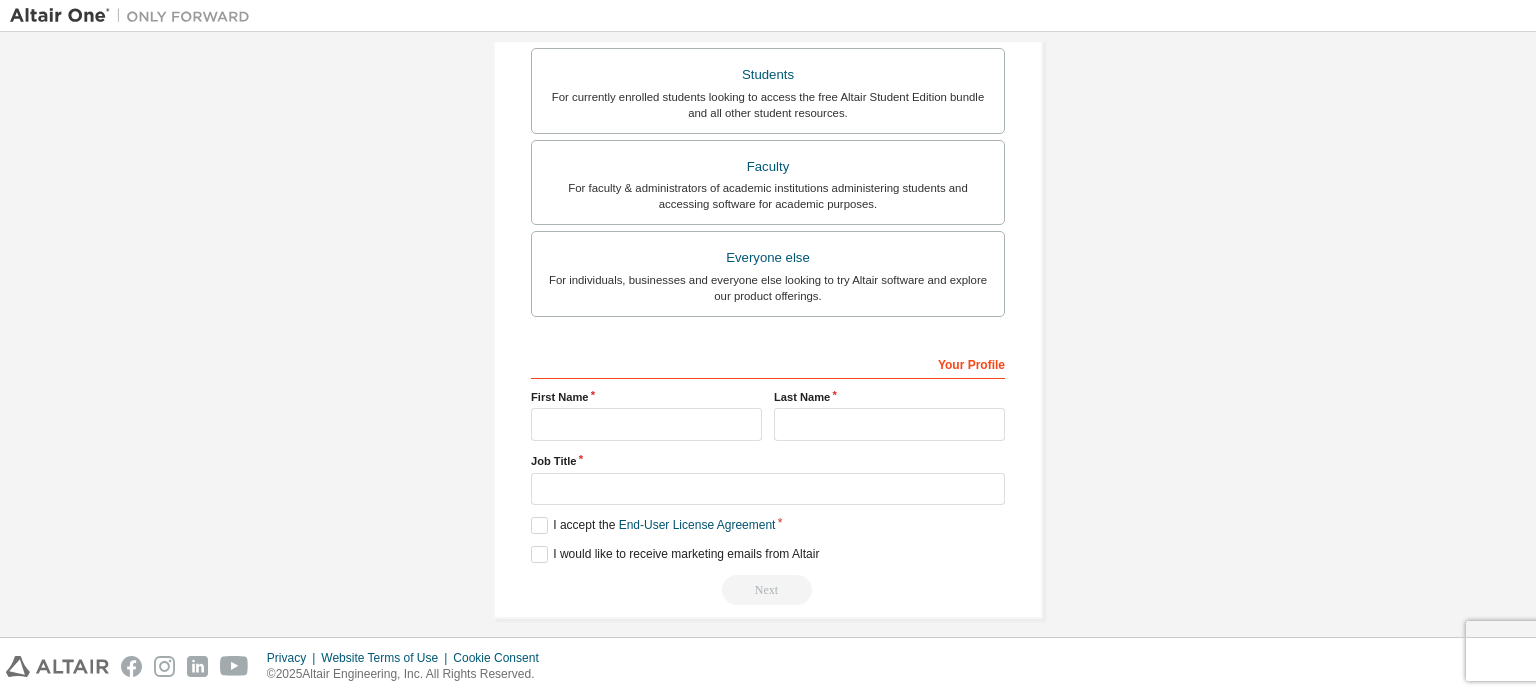 scroll, scrollTop: 469, scrollLeft: 0, axis: vertical 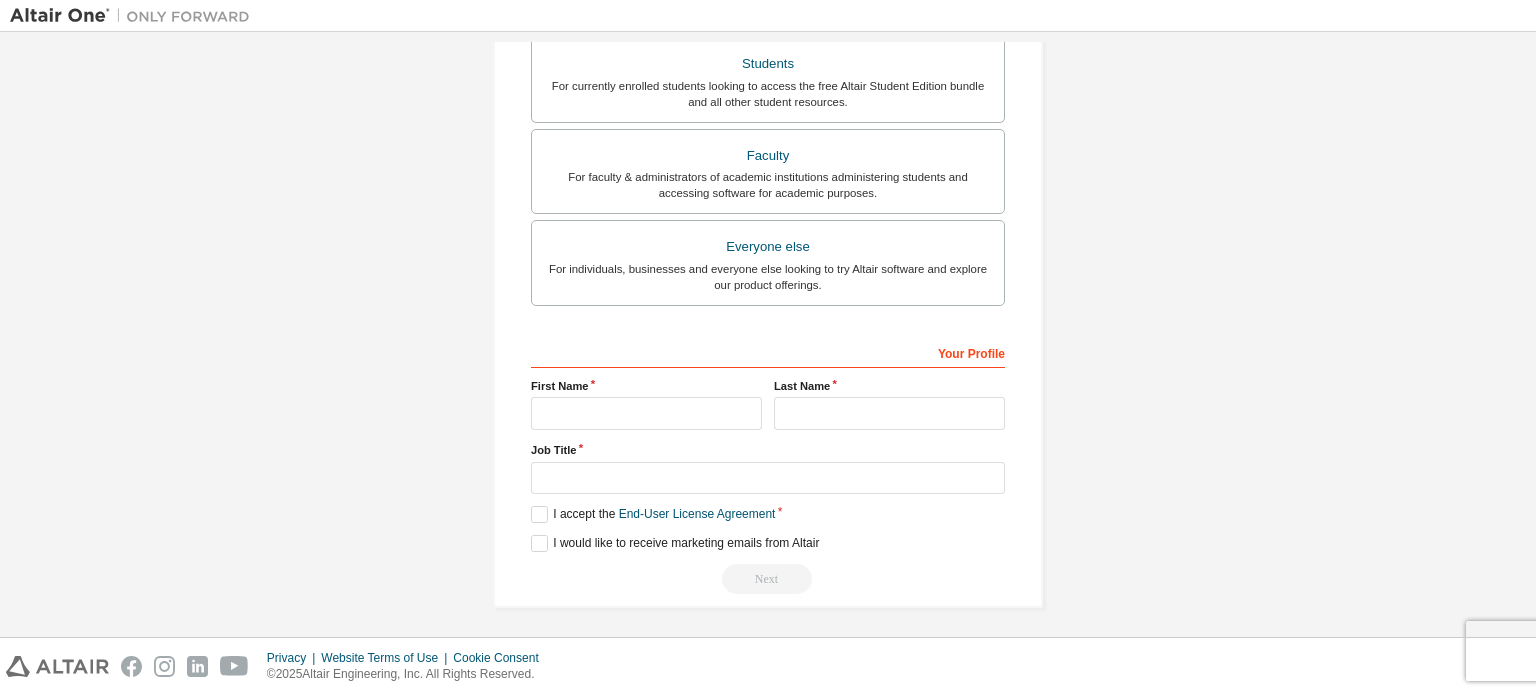 click on "Create an Altair One Account For Free Trials, Licenses, Downloads, Learning &  Documentation and so much more. Personal Info Verify Email Account Info Security Setup This is a federated email. No need to register a new account. You should be able to  login  by using your company's SSO credentials. Email already exists. Please try to  login  instead. Account Type Altair Customers For existing customers looking to access software downloads, HPC resources, community, trainings and support. Students For currently enrolled students looking to access the free Altair Student Edition bundle and all other student resources. Faculty For faculty & administrators of academic institutions administering students and accessing software for academic purposes. Everyone else For individuals, businesses and everyone else looking to try Altair software and explore our product offerings. Your Profile First Name Last Name Job Title Please provide State/Province to help us route sales and support resources to you more efficiently." at bounding box center (768, 102) 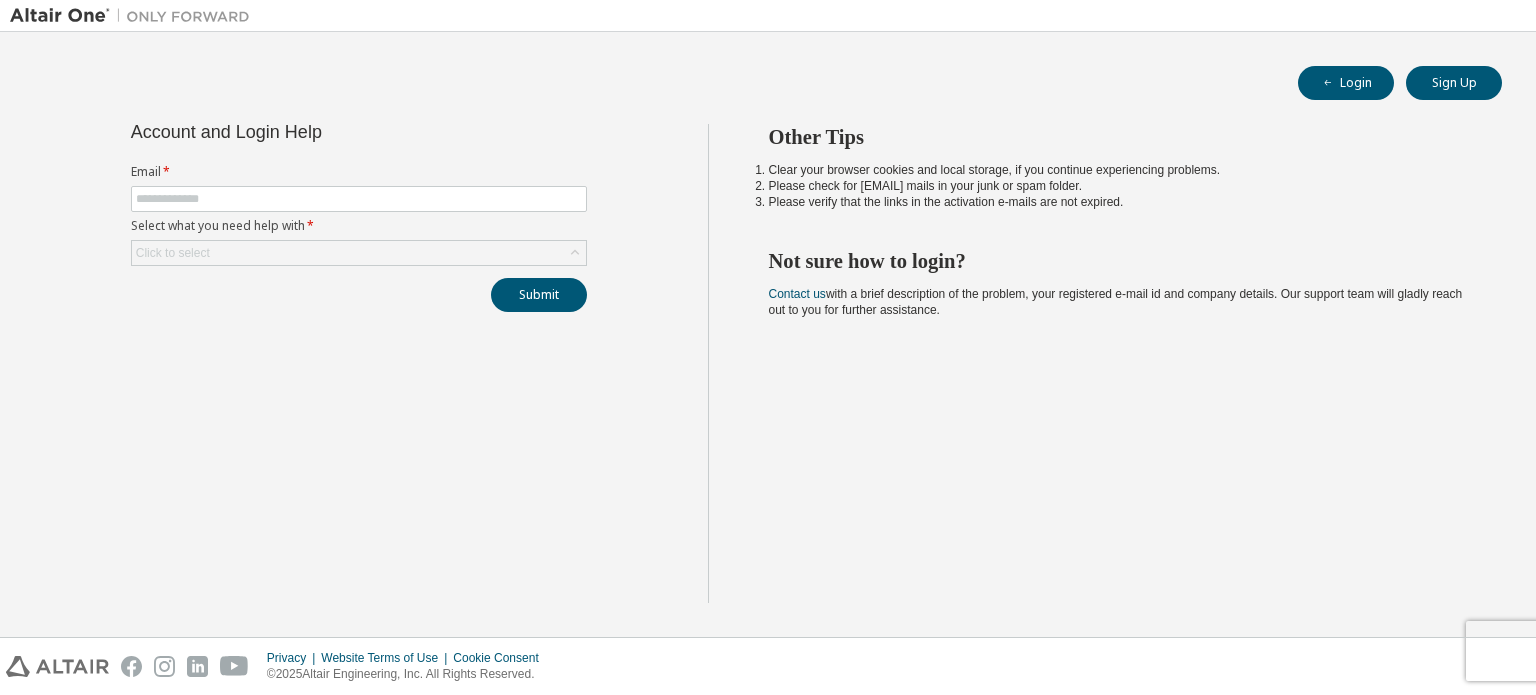 scroll, scrollTop: 0, scrollLeft: 0, axis: both 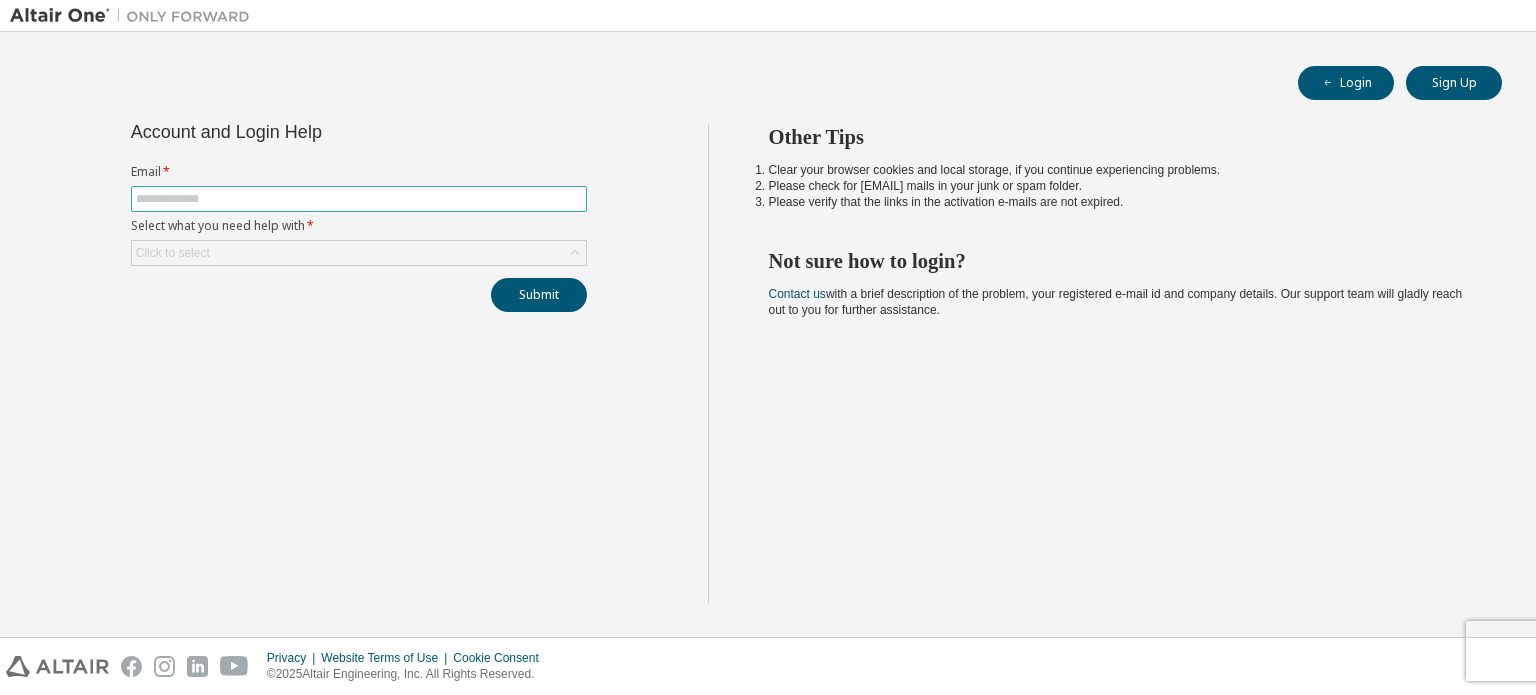 click at bounding box center (359, 199) 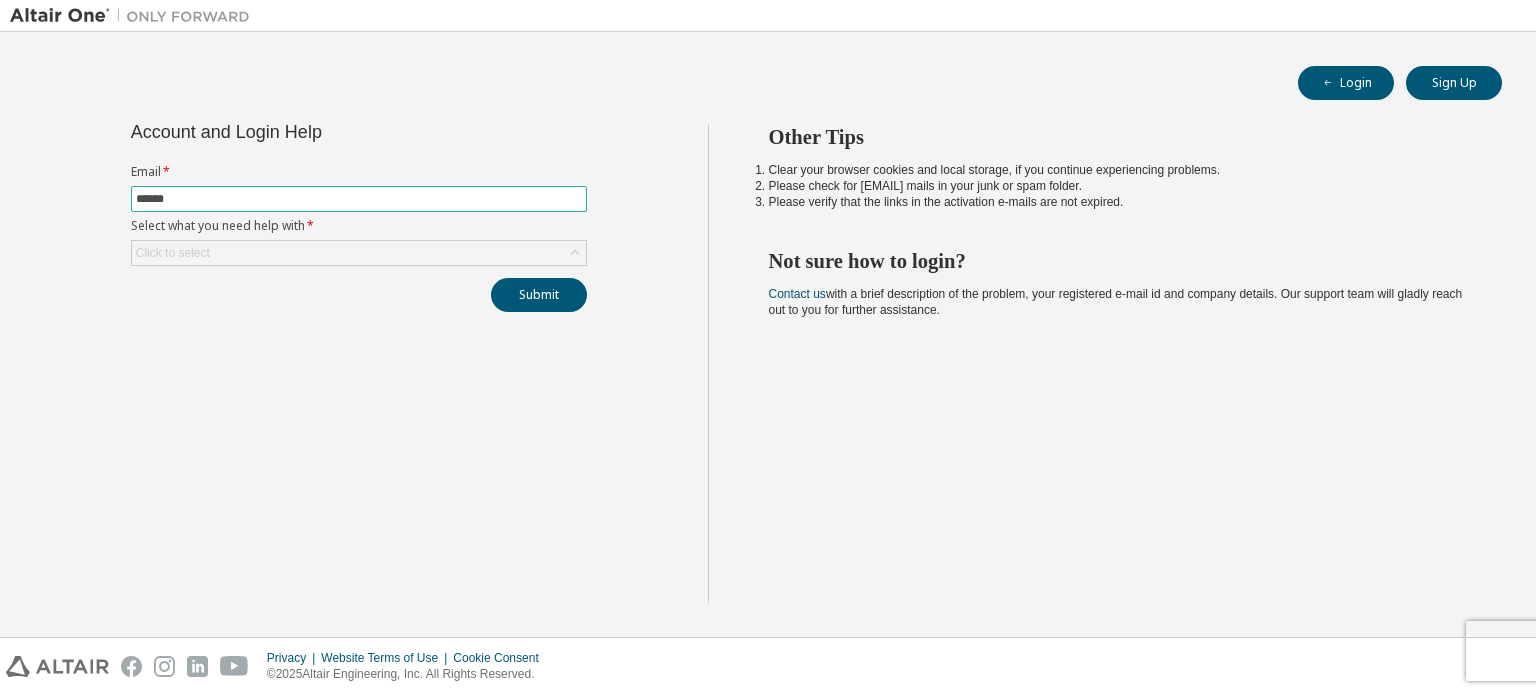 type on "**********" 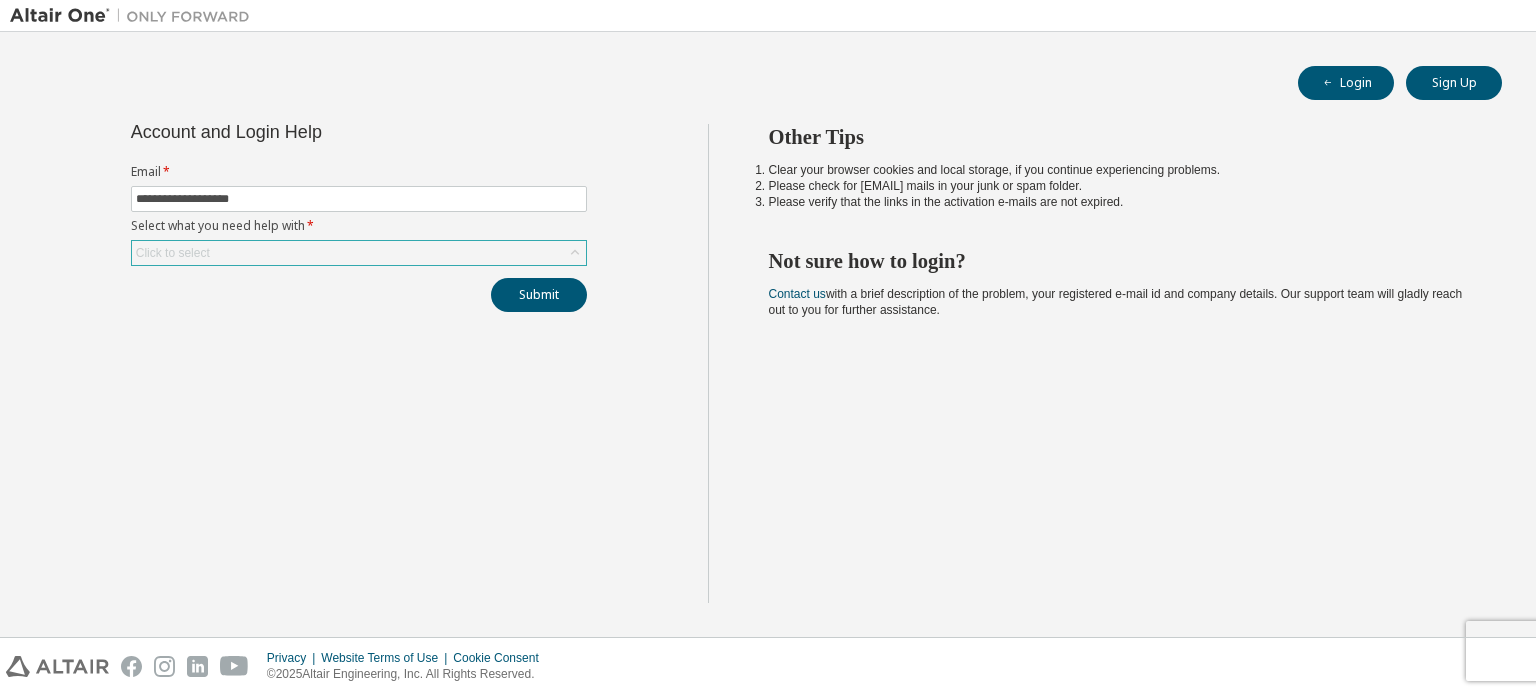 click on "Click to select" at bounding box center [359, 253] 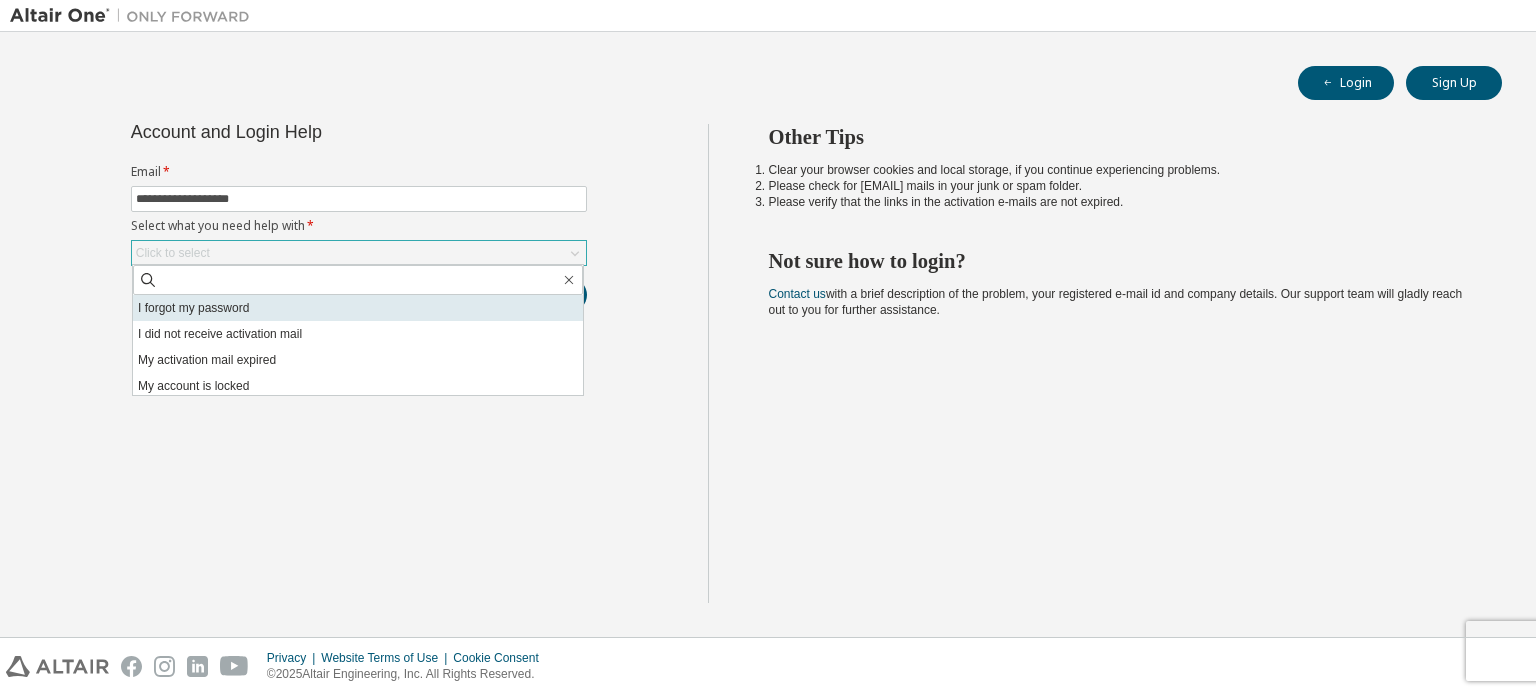 click on "I forgot my password" at bounding box center (358, 308) 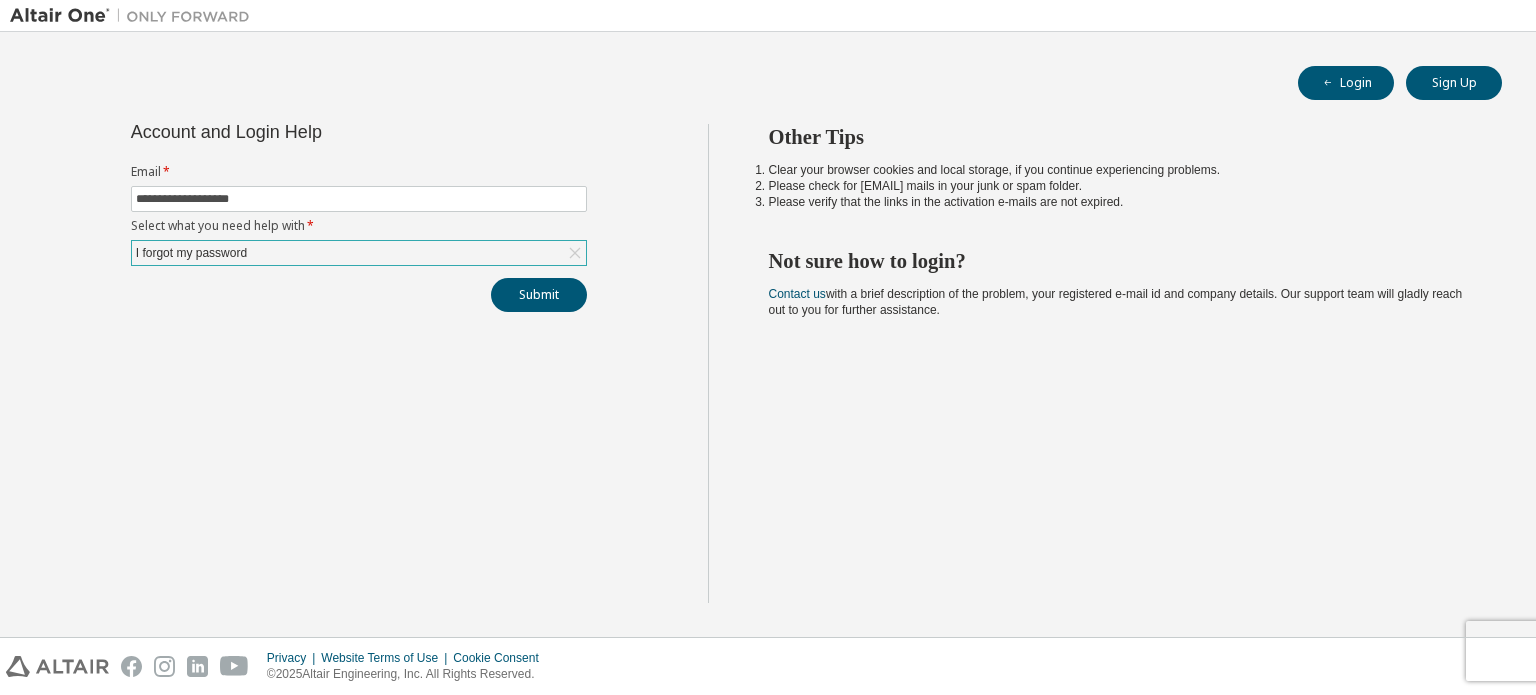 click on "I forgot my password" at bounding box center [359, 253] 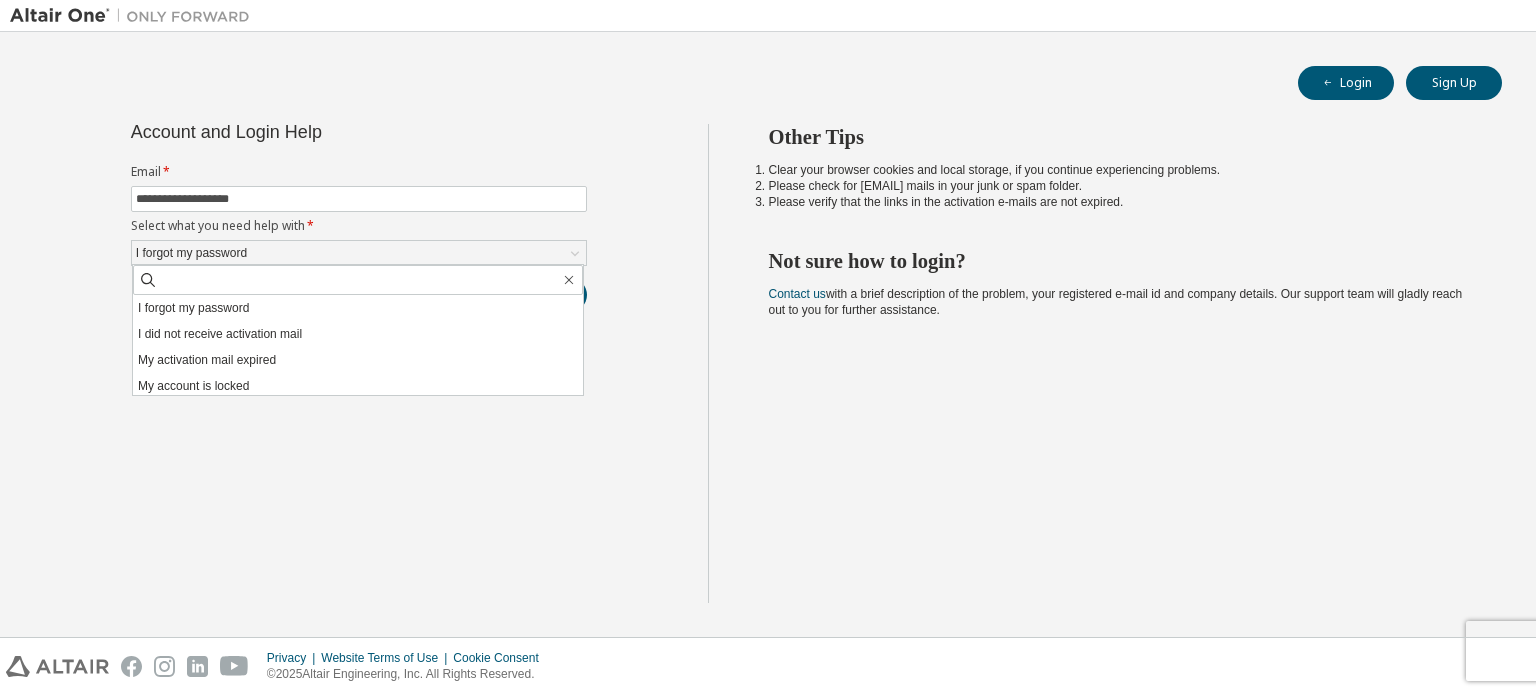 click on "**********" at bounding box center (359, 363) 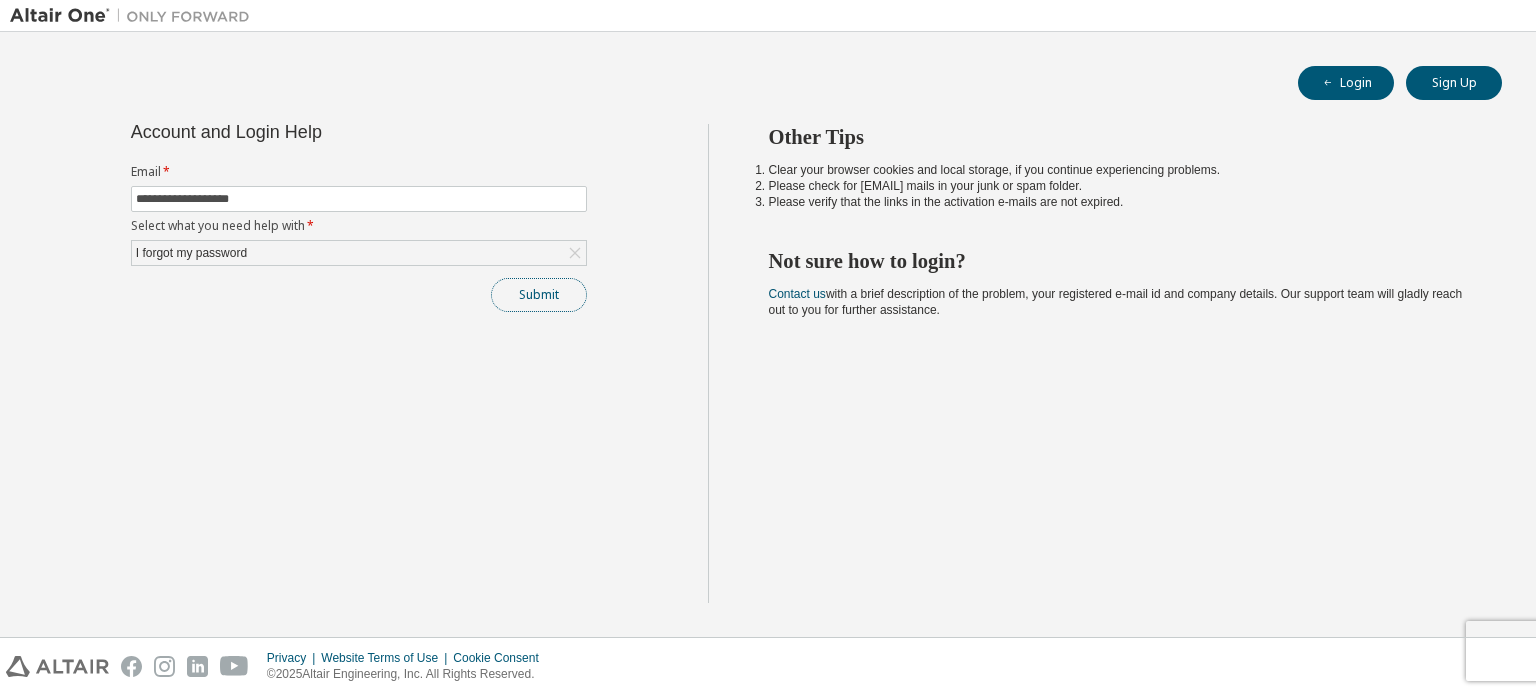 click on "Submit" at bounding box center (539, 295) 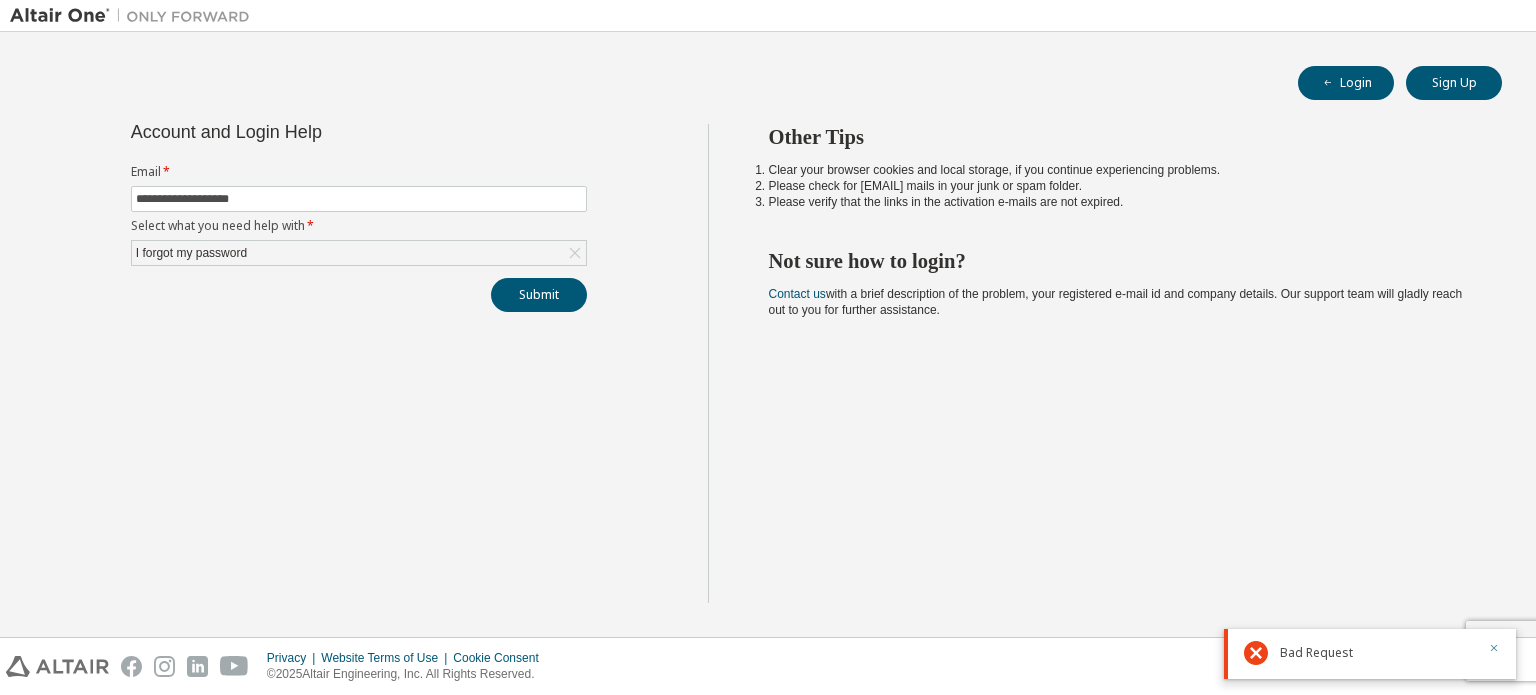 click 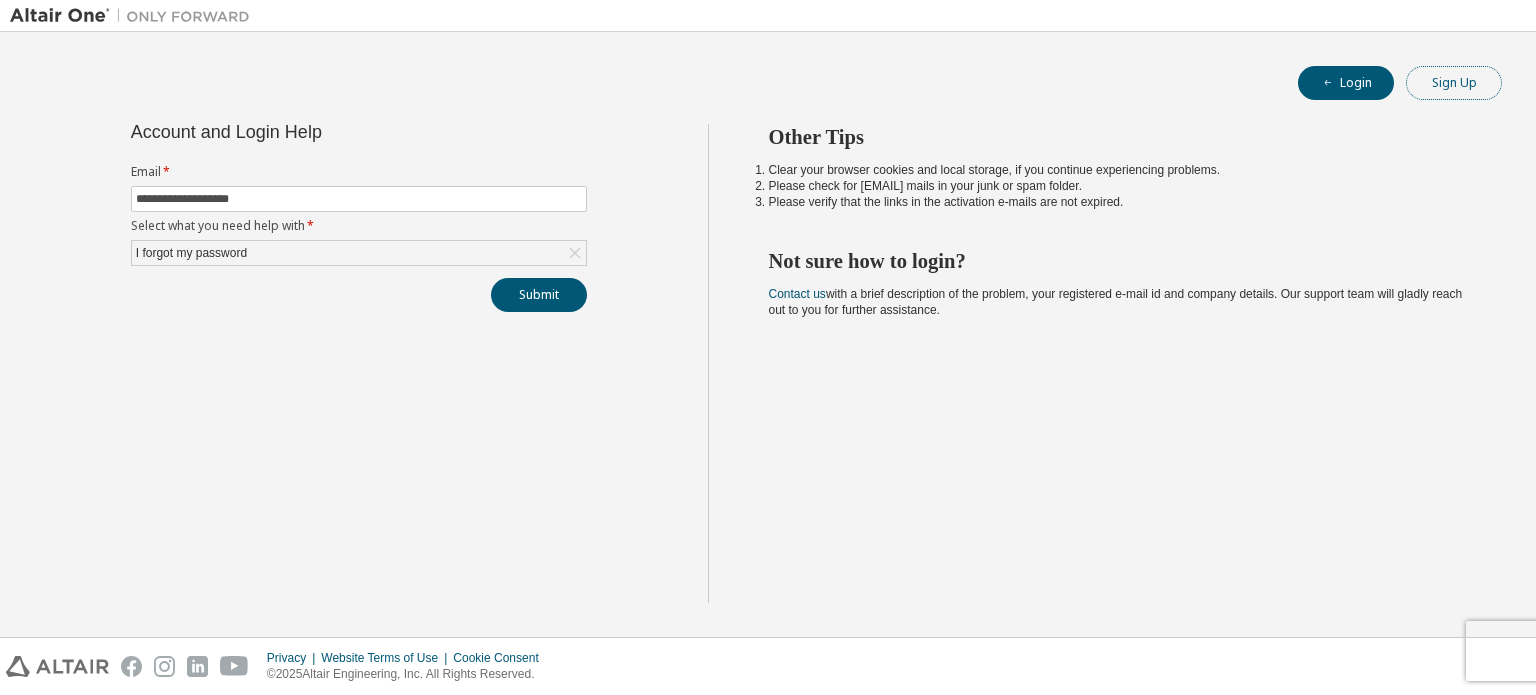 click on "Sign Up" at bounding box center (1454, 83) 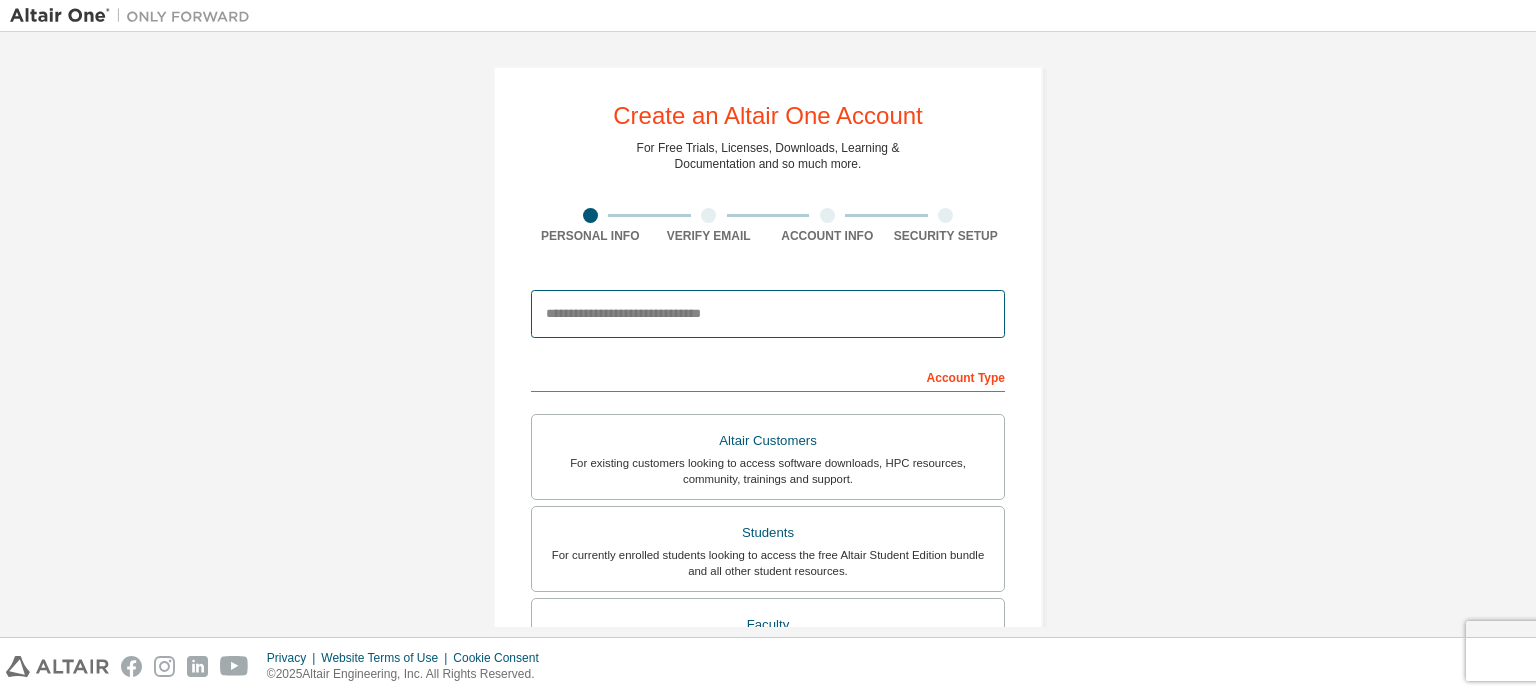 click at bounding box center [768, 314] 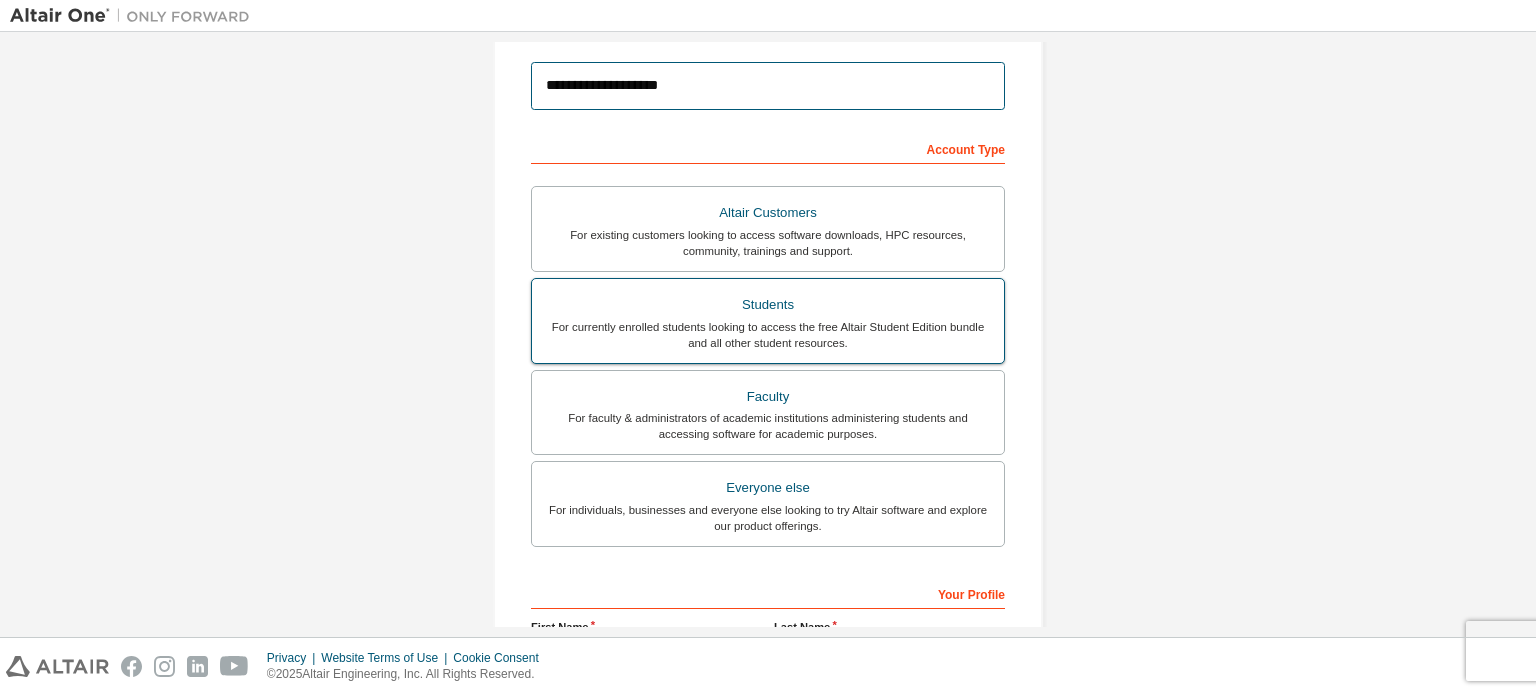 scroll, scrollTop: 200, scrollLeft: 0, axis: vertical 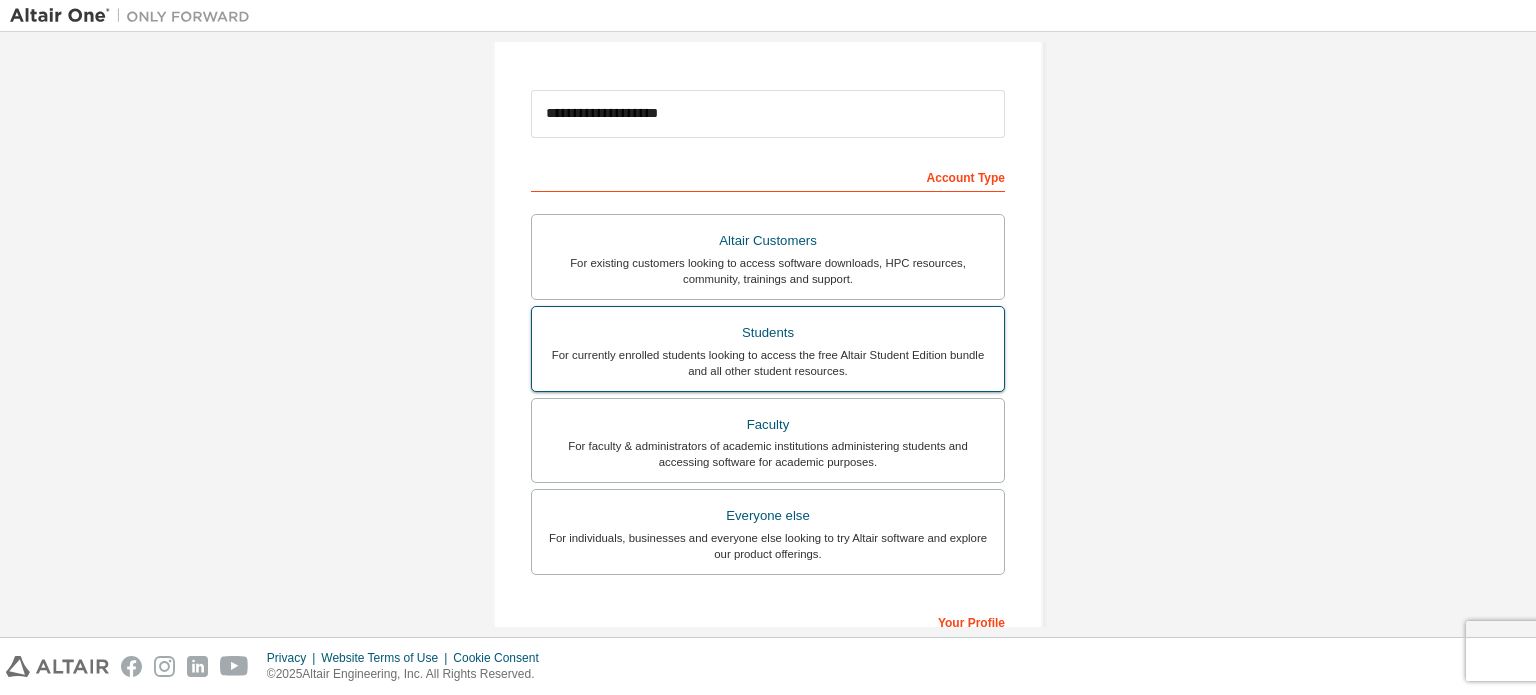 click on "For currently enrolled students looking to access the free Altair Student Edition bundle and all other student resources." at bounding box center (768, 363) 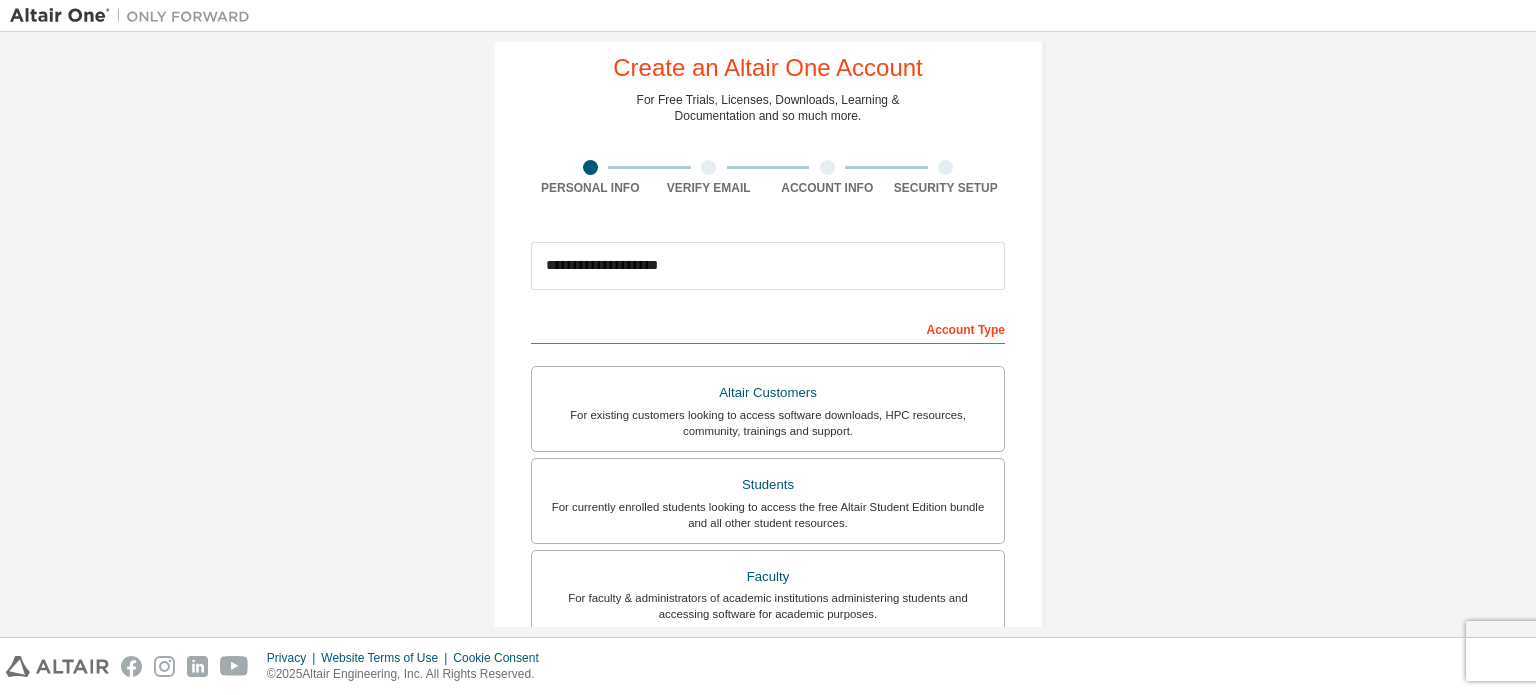 scroll, scrollTop: 0, scrollLeft: 0, axis: both 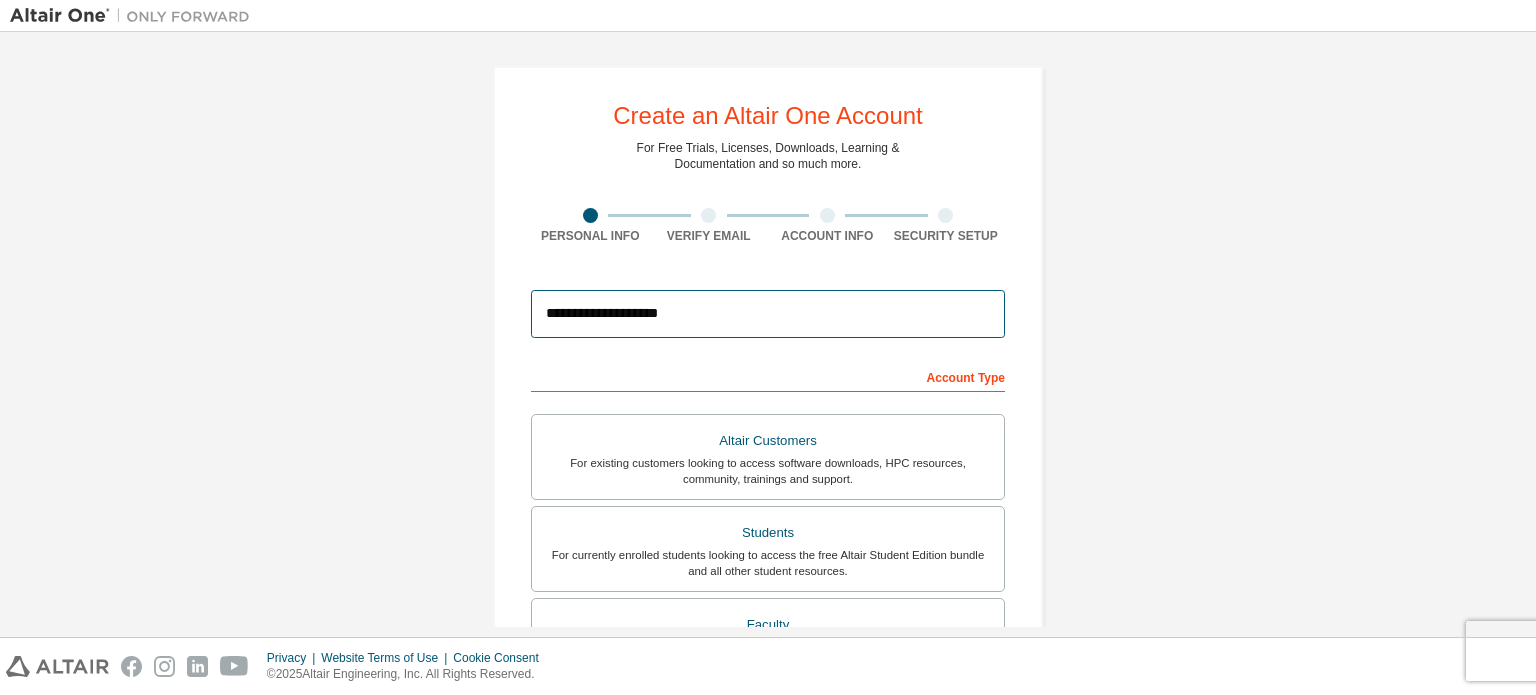 click on "**********" at bounding box center (768, 314) 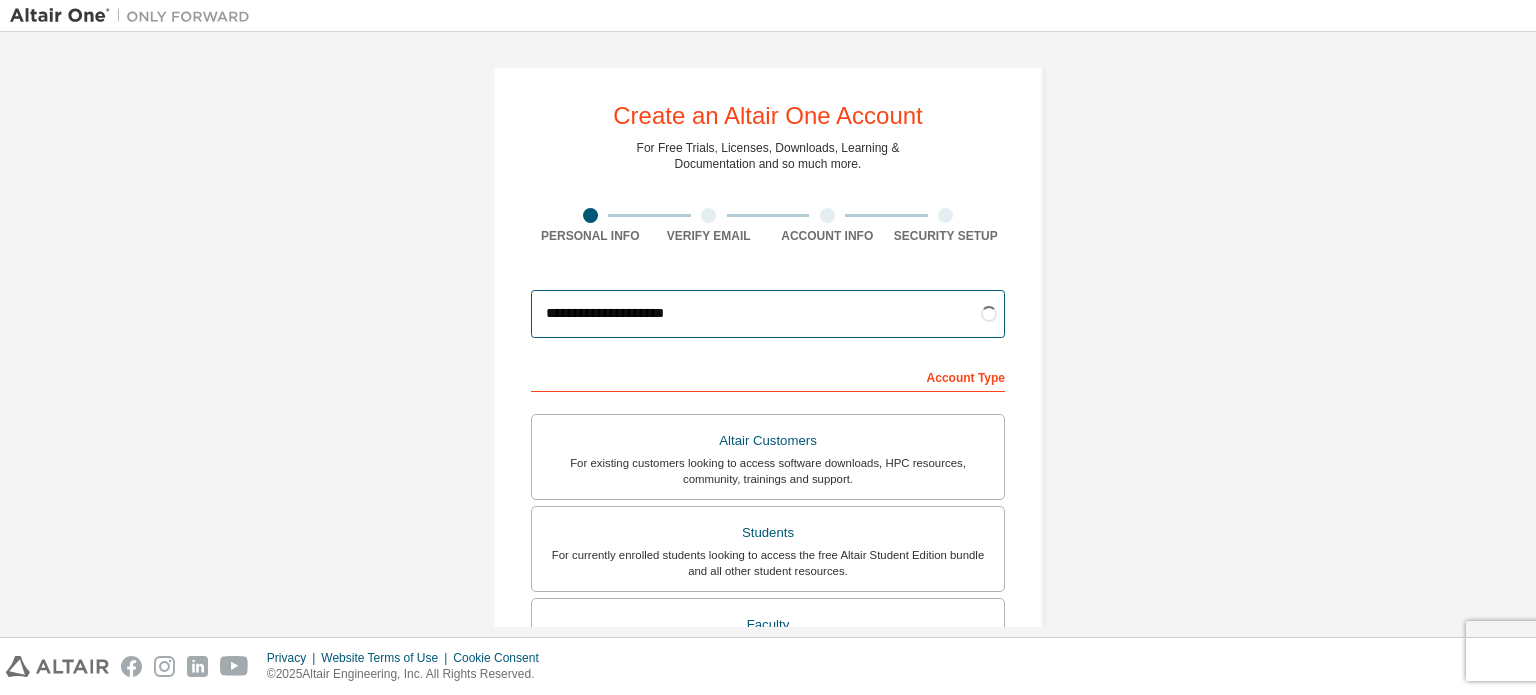 type on "**********" 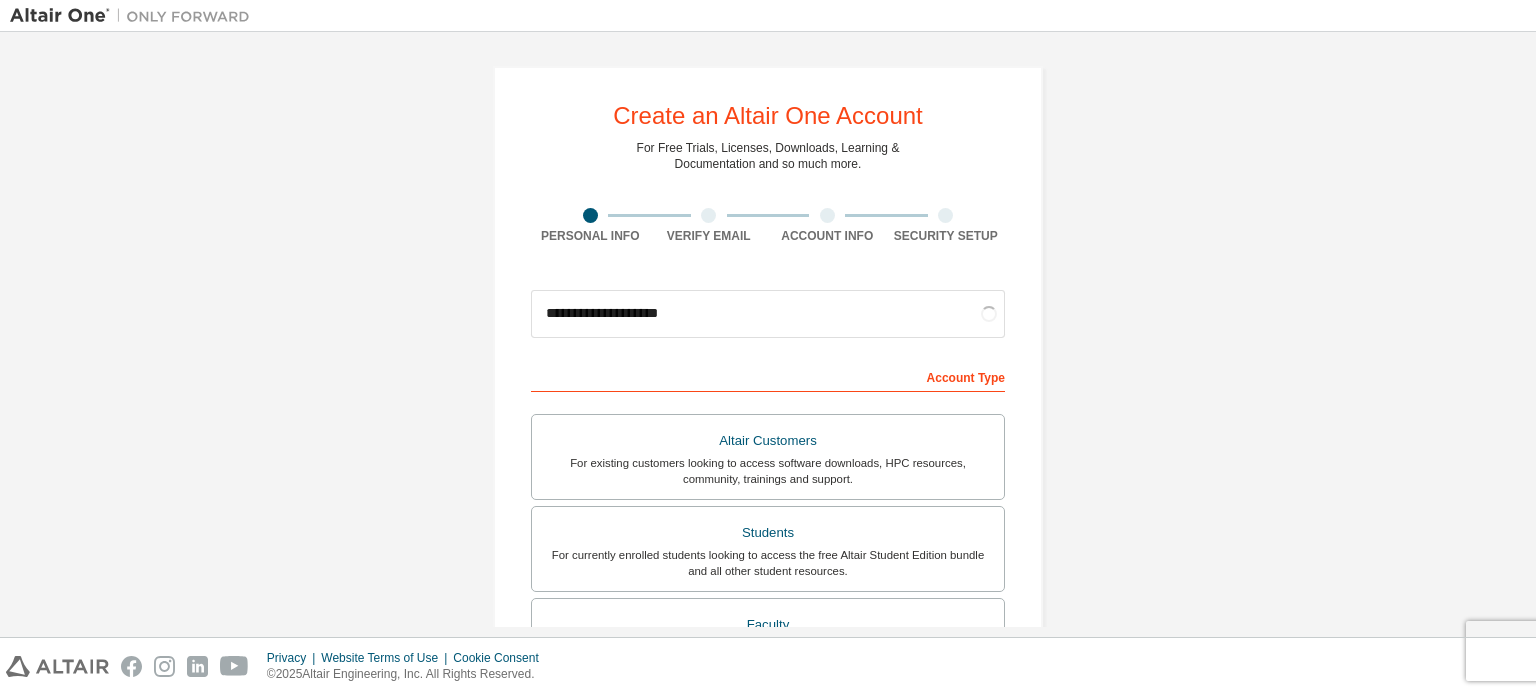 click on "**********" at bounding box center (768, 571) 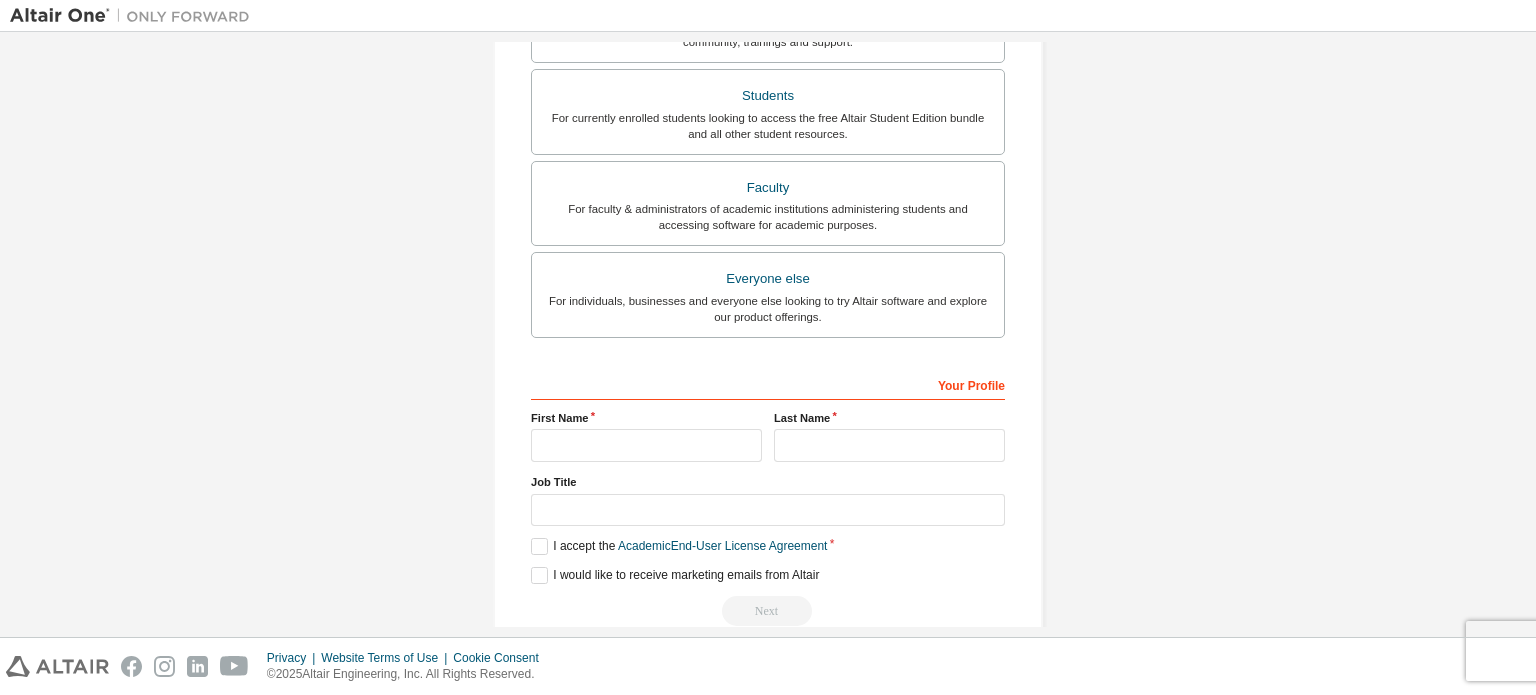 scroll, scrollTop: 469, scrollLeft: 0, axis: vertical 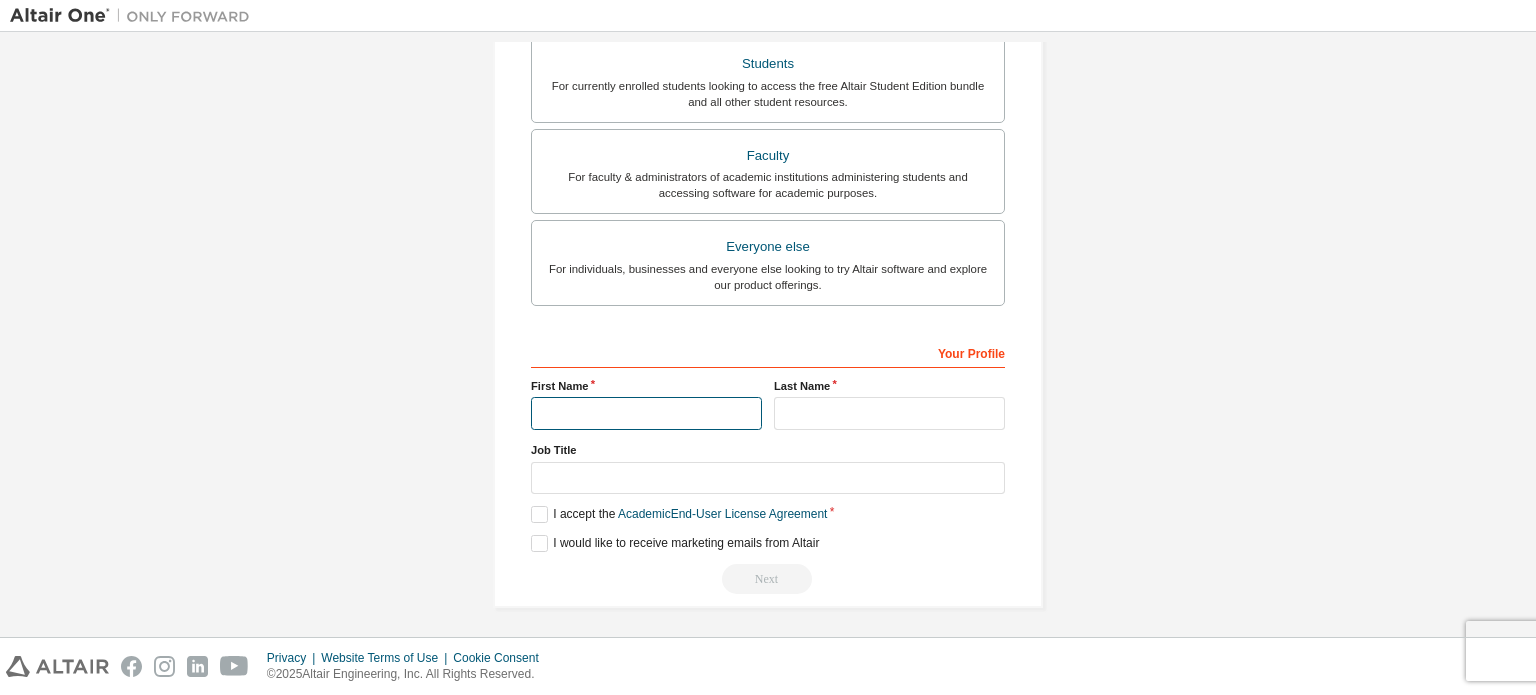 click at bounding box center (646, 413) 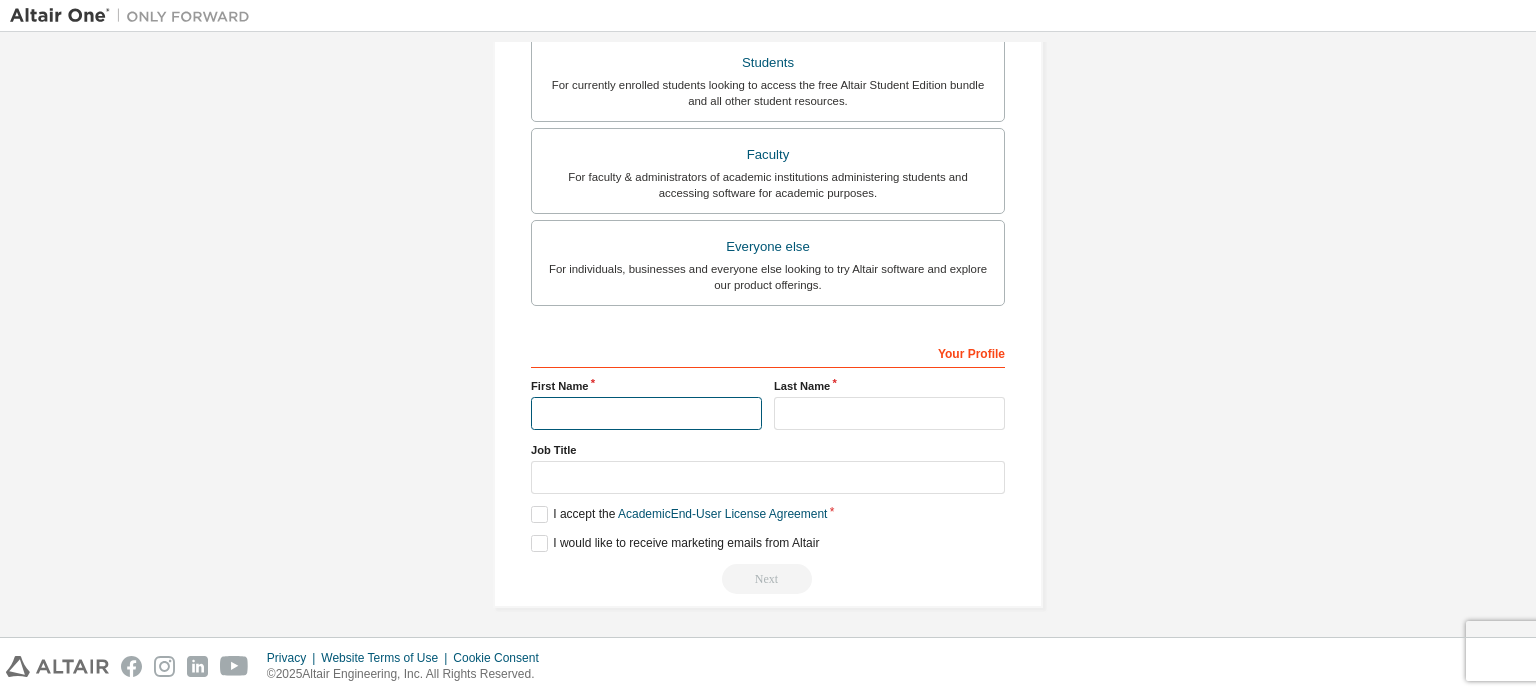 type on "******" 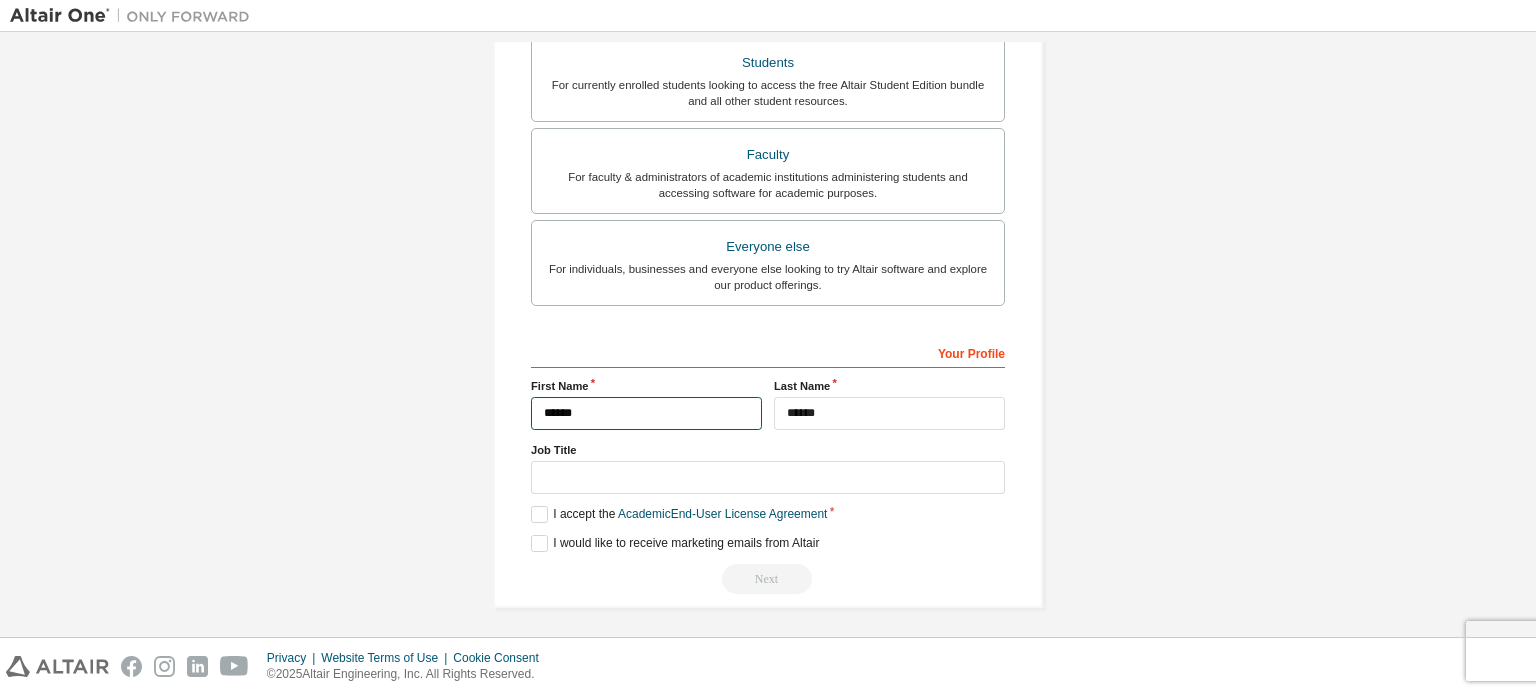 click on "******" at bounding box center [646, 413] 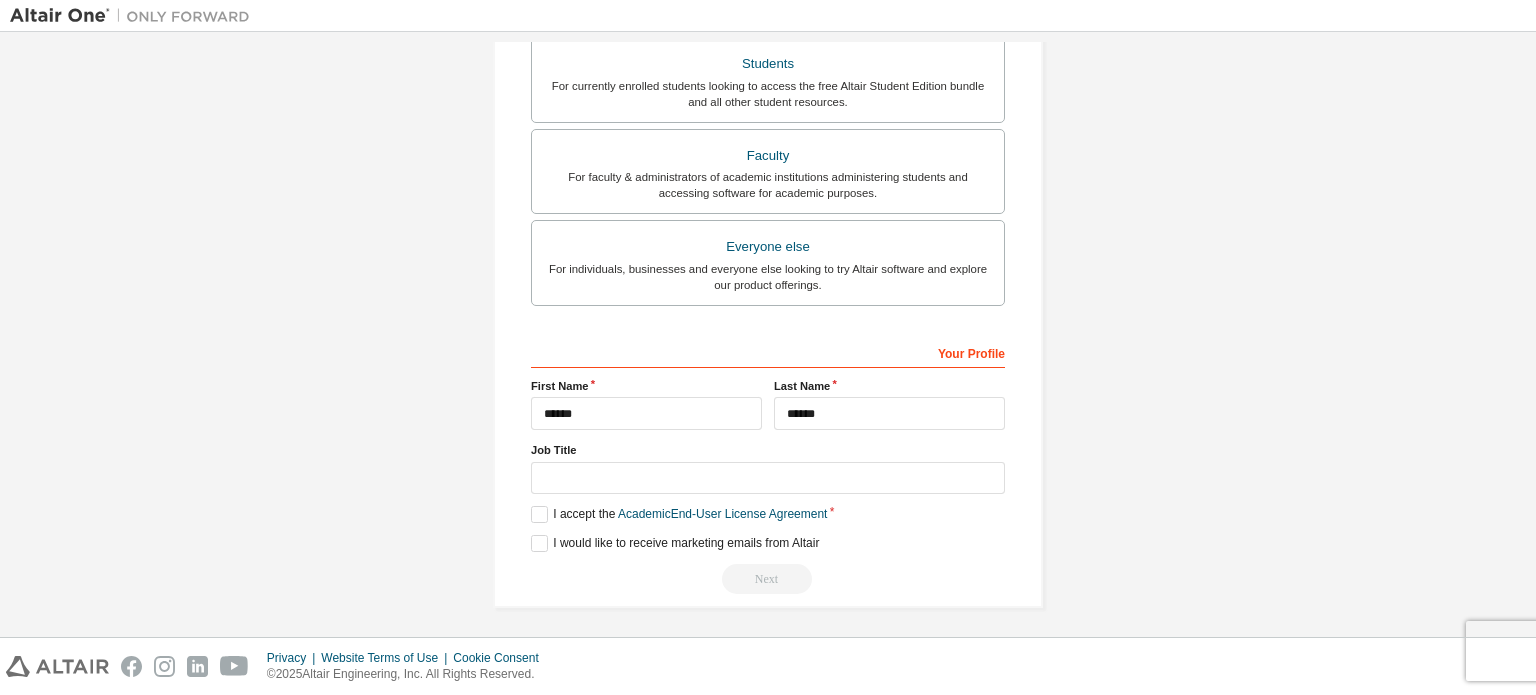 click on "Your Profile First Name ****** Last Name ****** Job Title Please provide [STATE] to help us route sales and support resources to you more efficiently. I accept the   Academic   End-User License Agreement I would like to receive marketing emails from Altair Next" at bounding box center [768, 465] 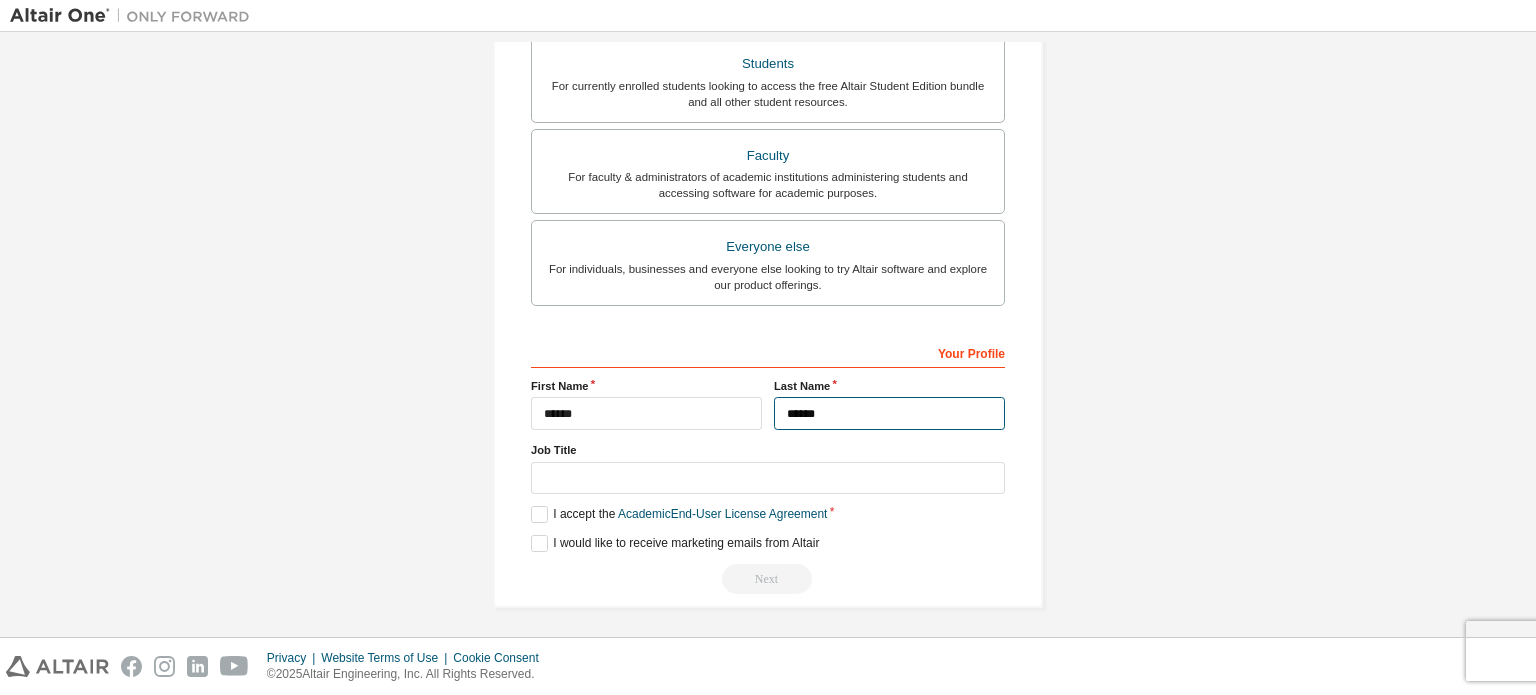 click on "******" at bounding box center (889, 413) 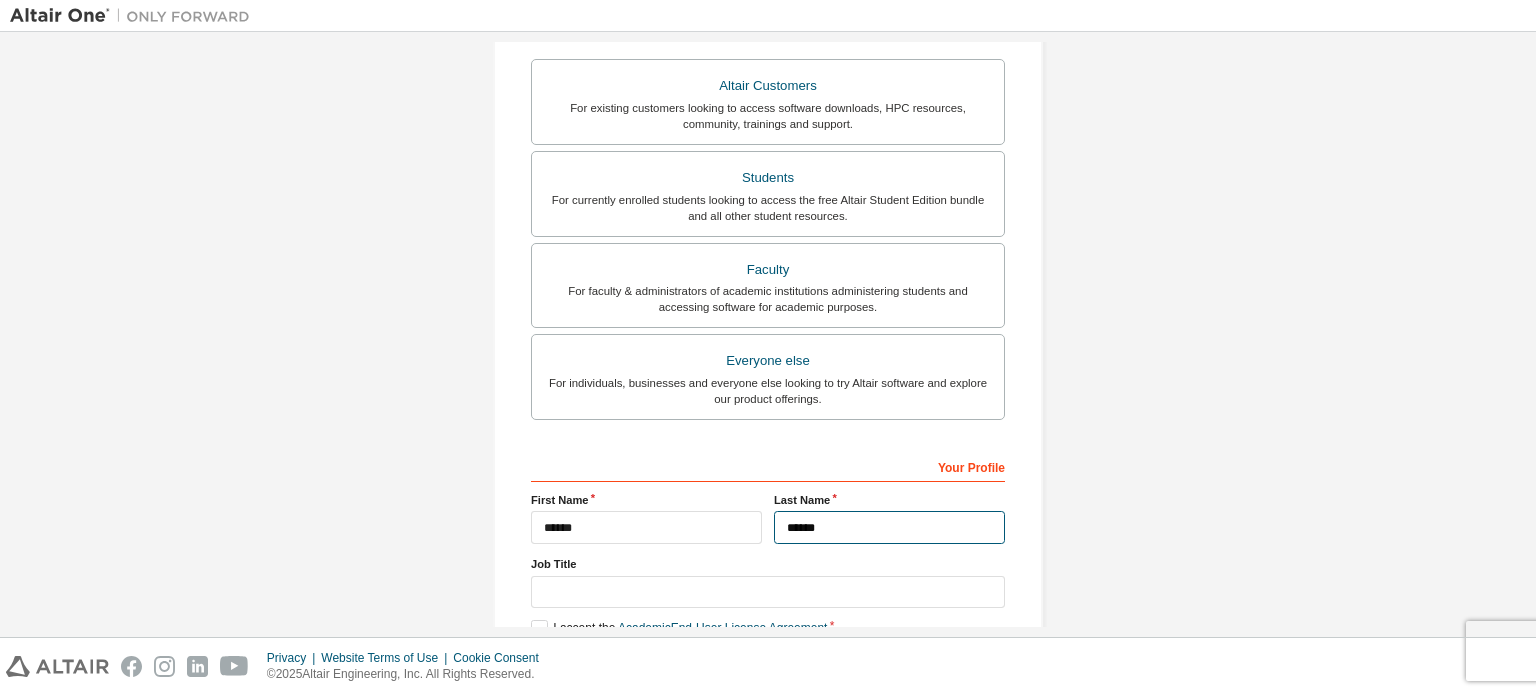 scroll, scrollTop: 469, scrollLeft: 0, axis: vertical 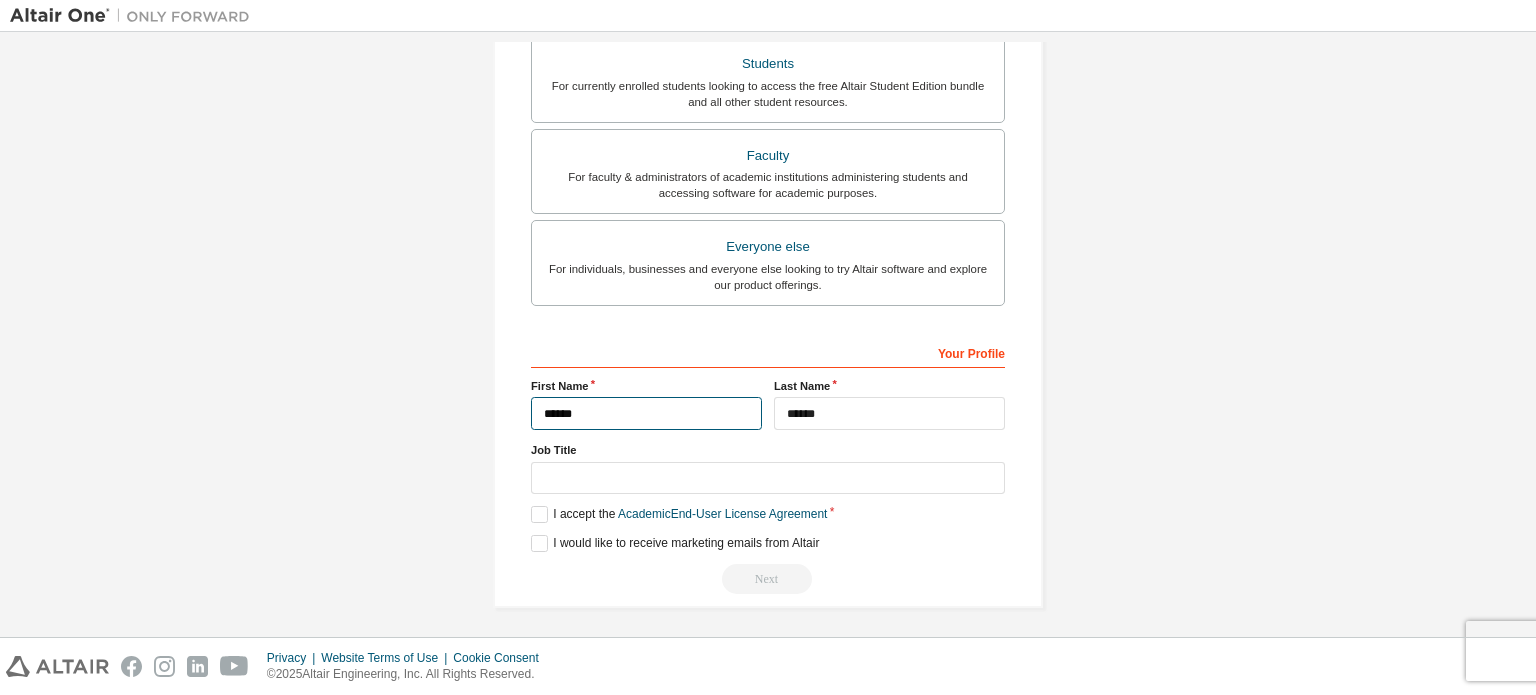 click on "******" at bounding box center [646, 413] 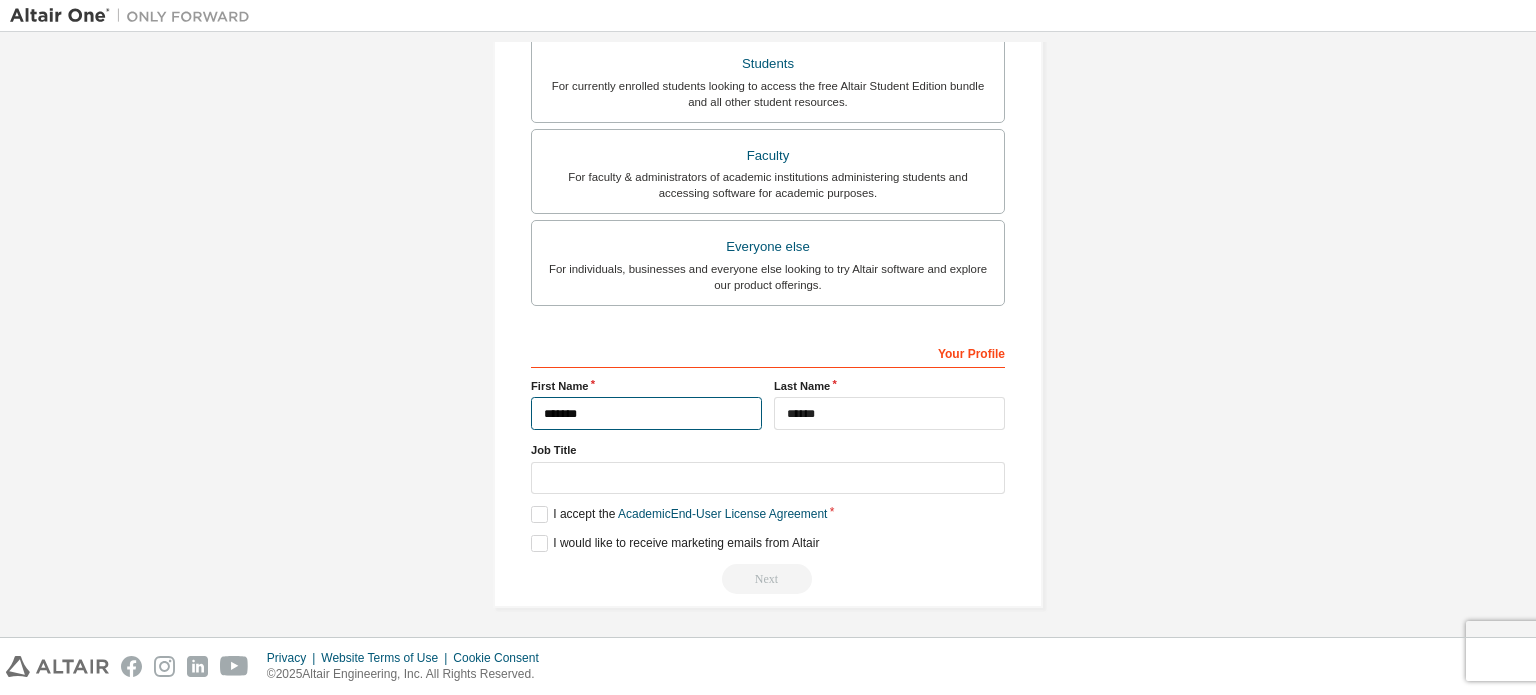 type on "******" 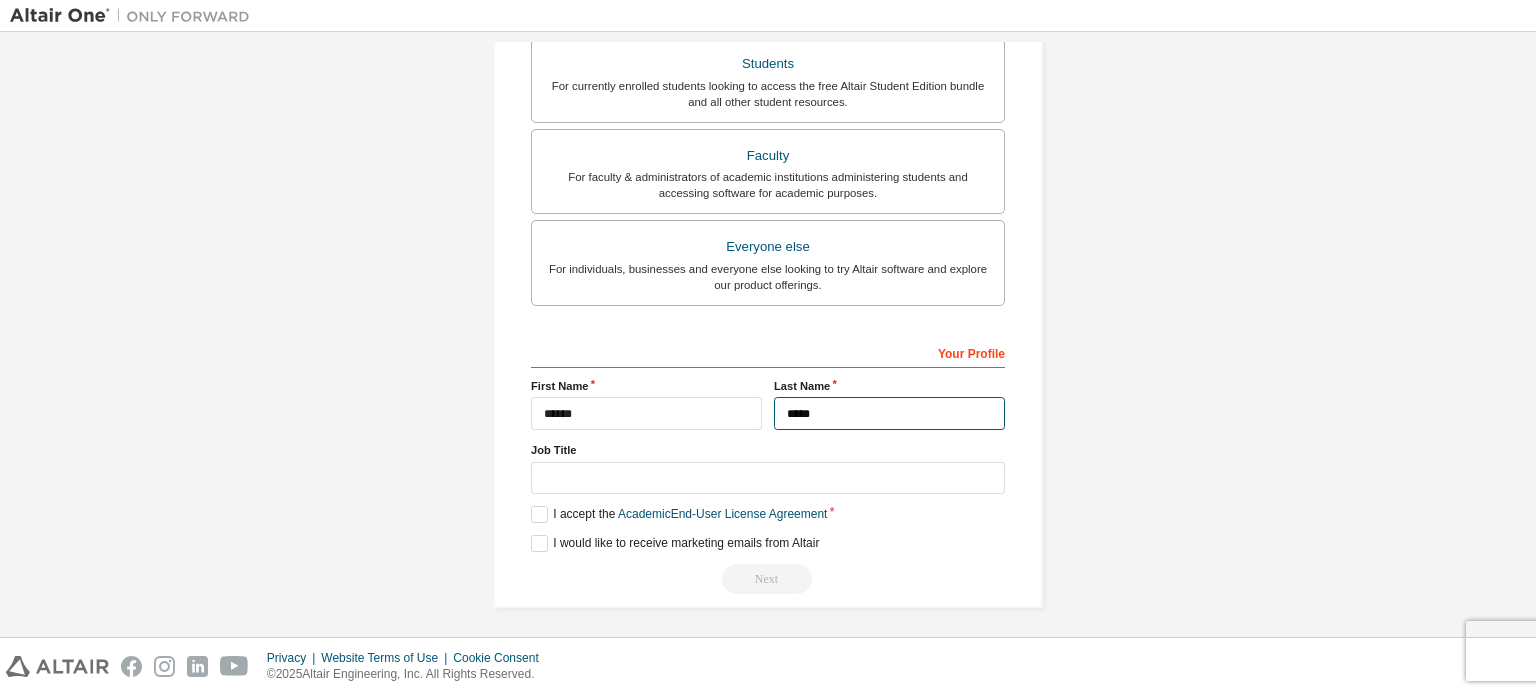 type on "******" 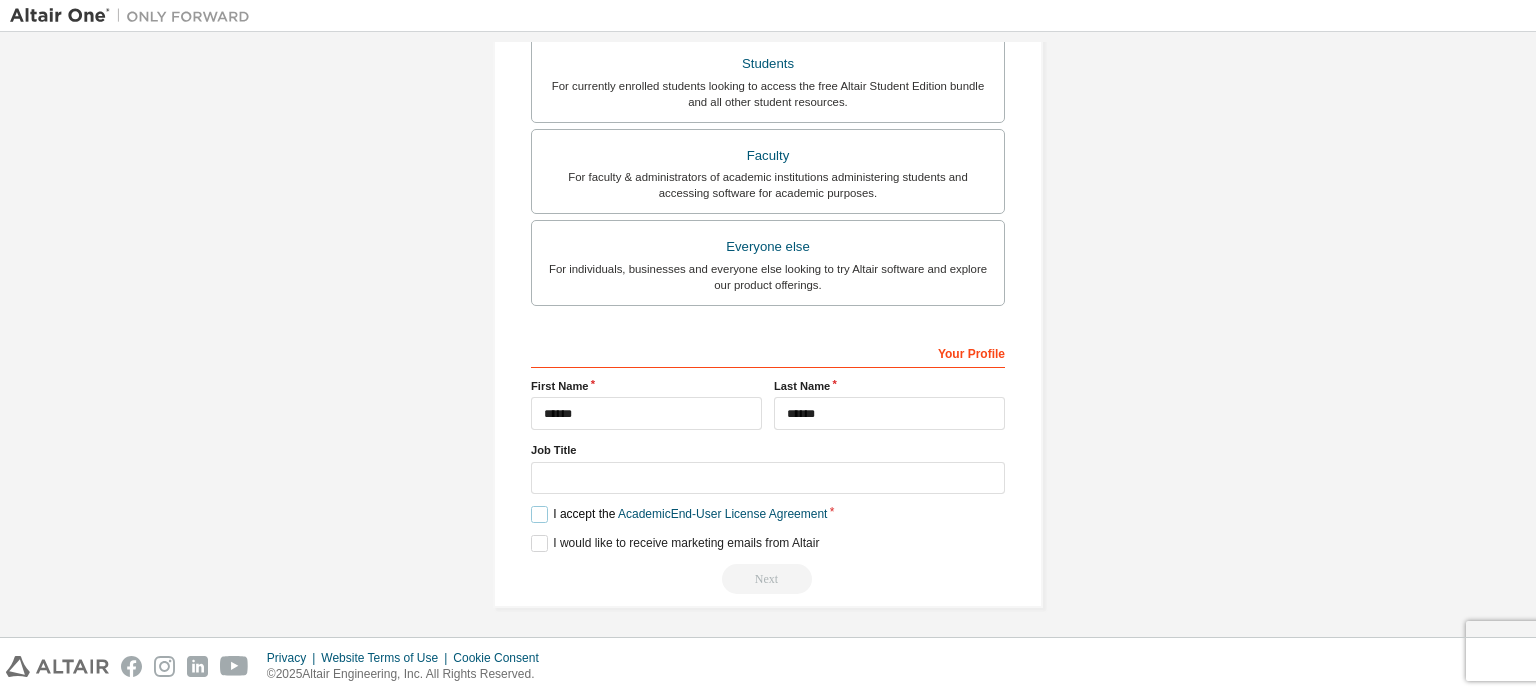 click on "I accept the   Academic   End-User License Agreement" at bounding box center [679, 514] 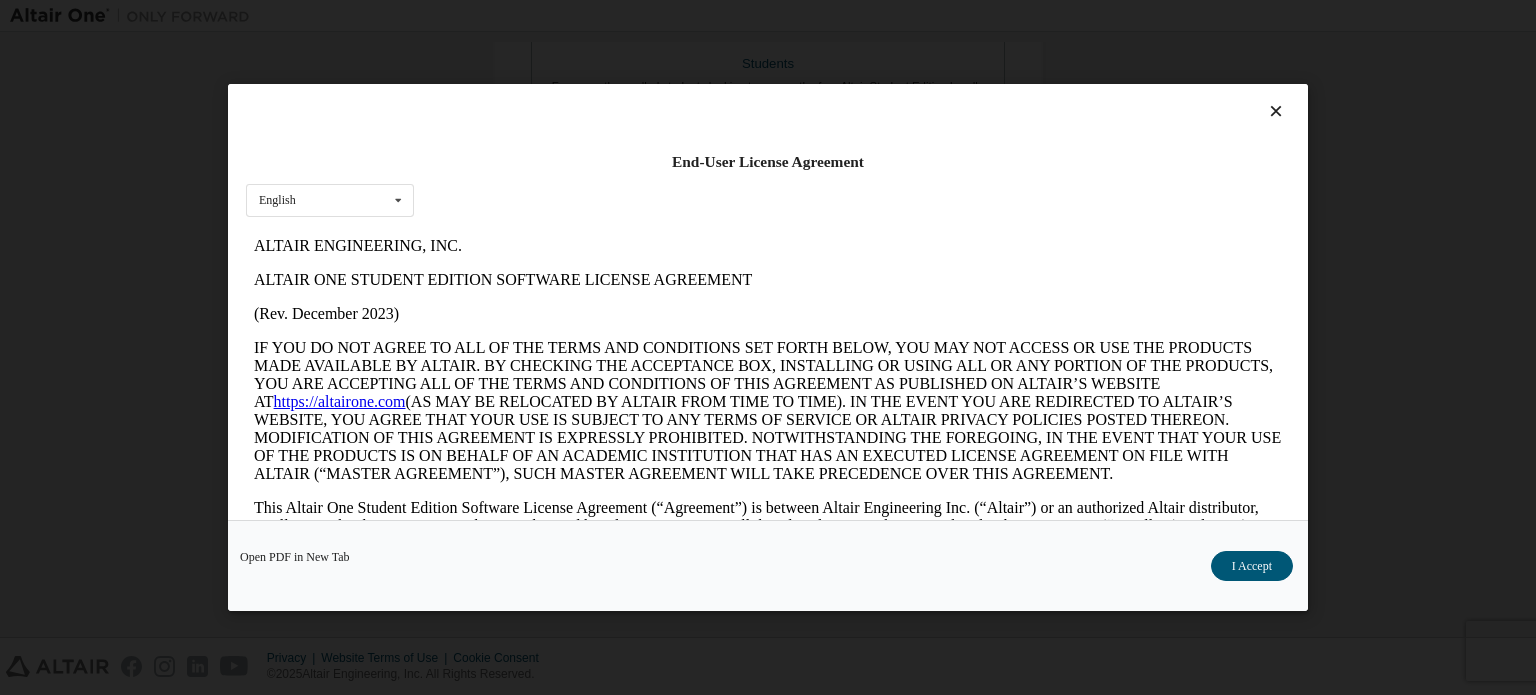scroll, scrollTop: 0, scrollLeft: 0, axis: both 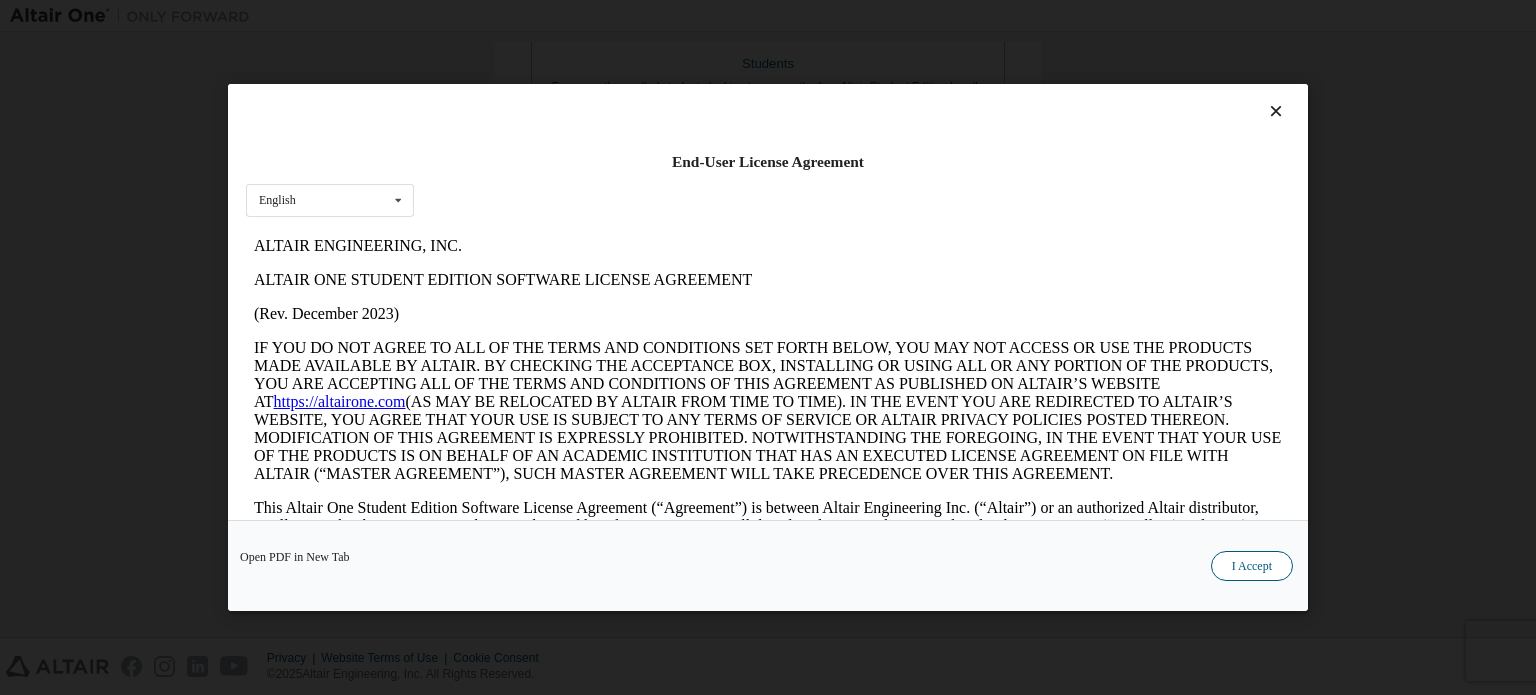 click on "I Accept" at bounding box center (1252, 566) 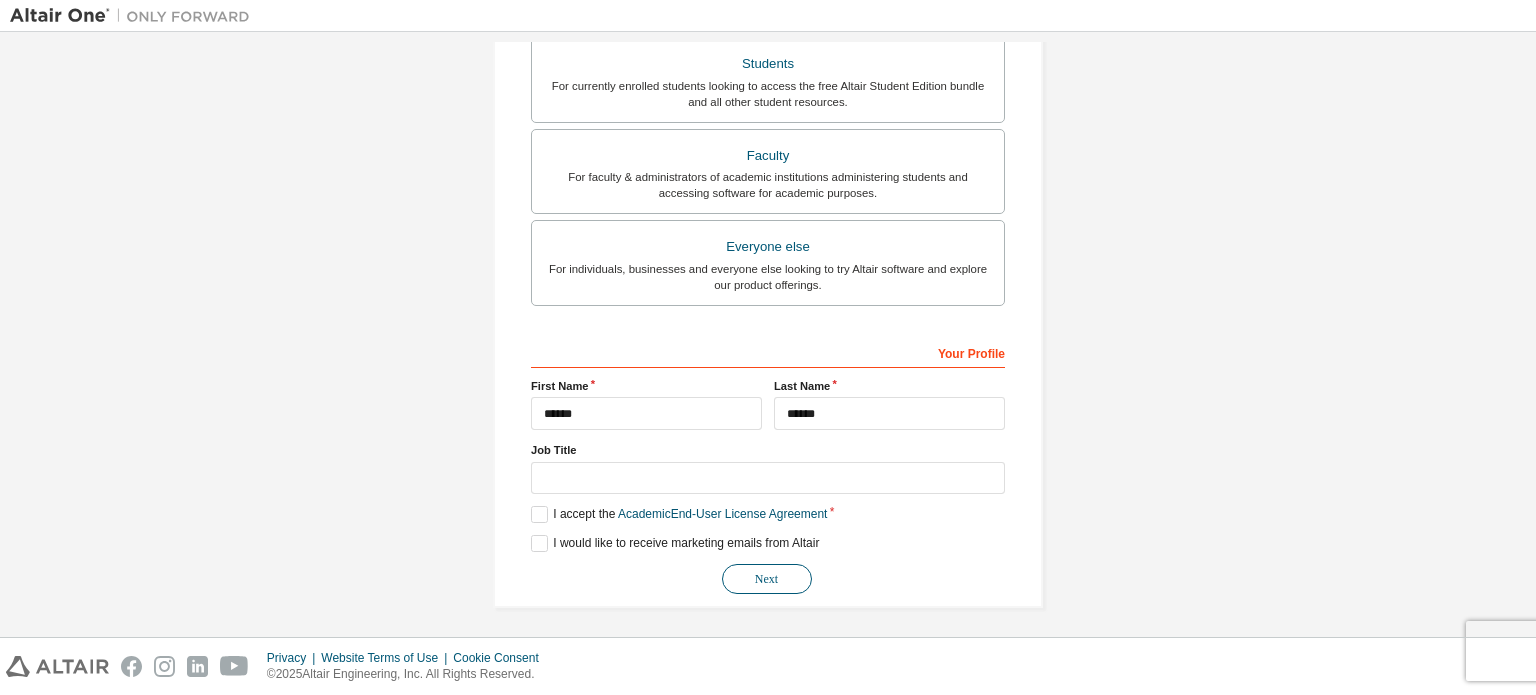 click on "Next" at bounding box center [767, 579] 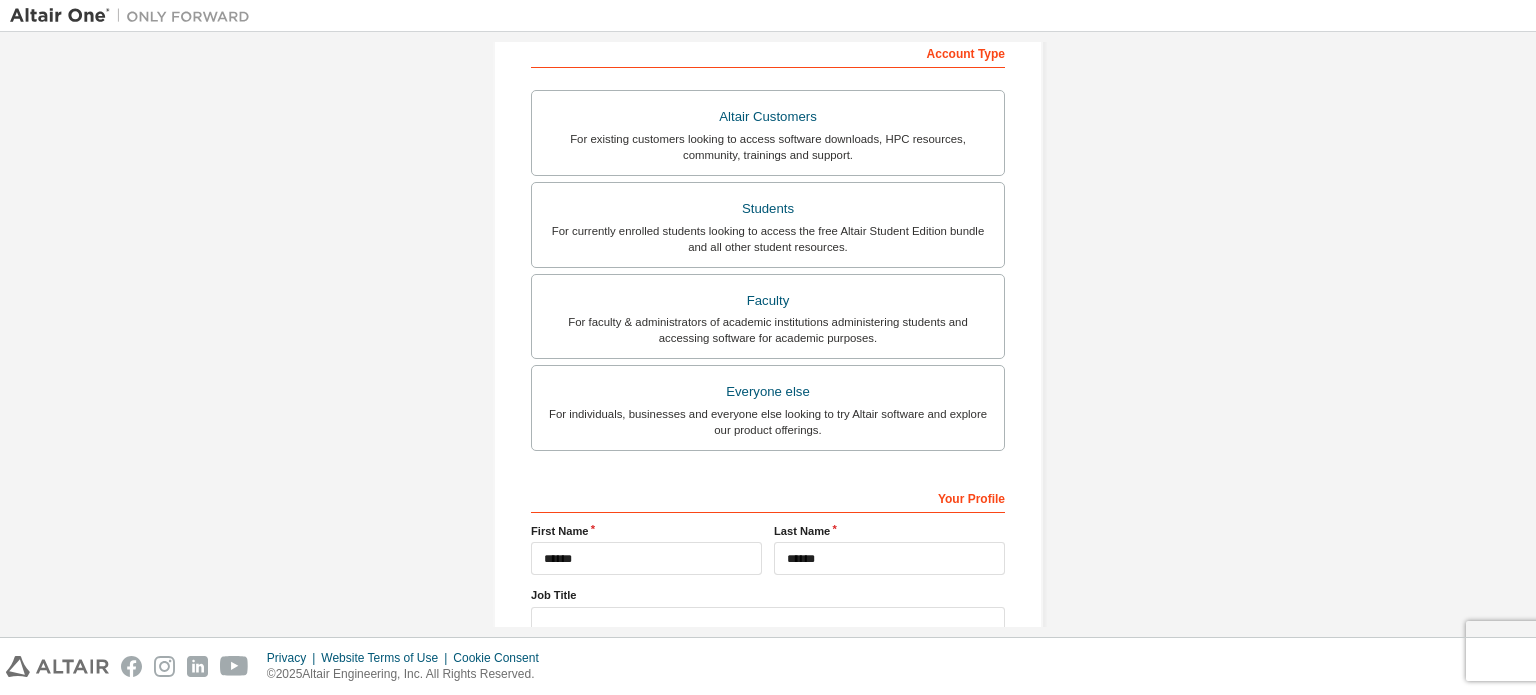 scroll, scrollTop: 0, scrollLeft: 0, axis: both 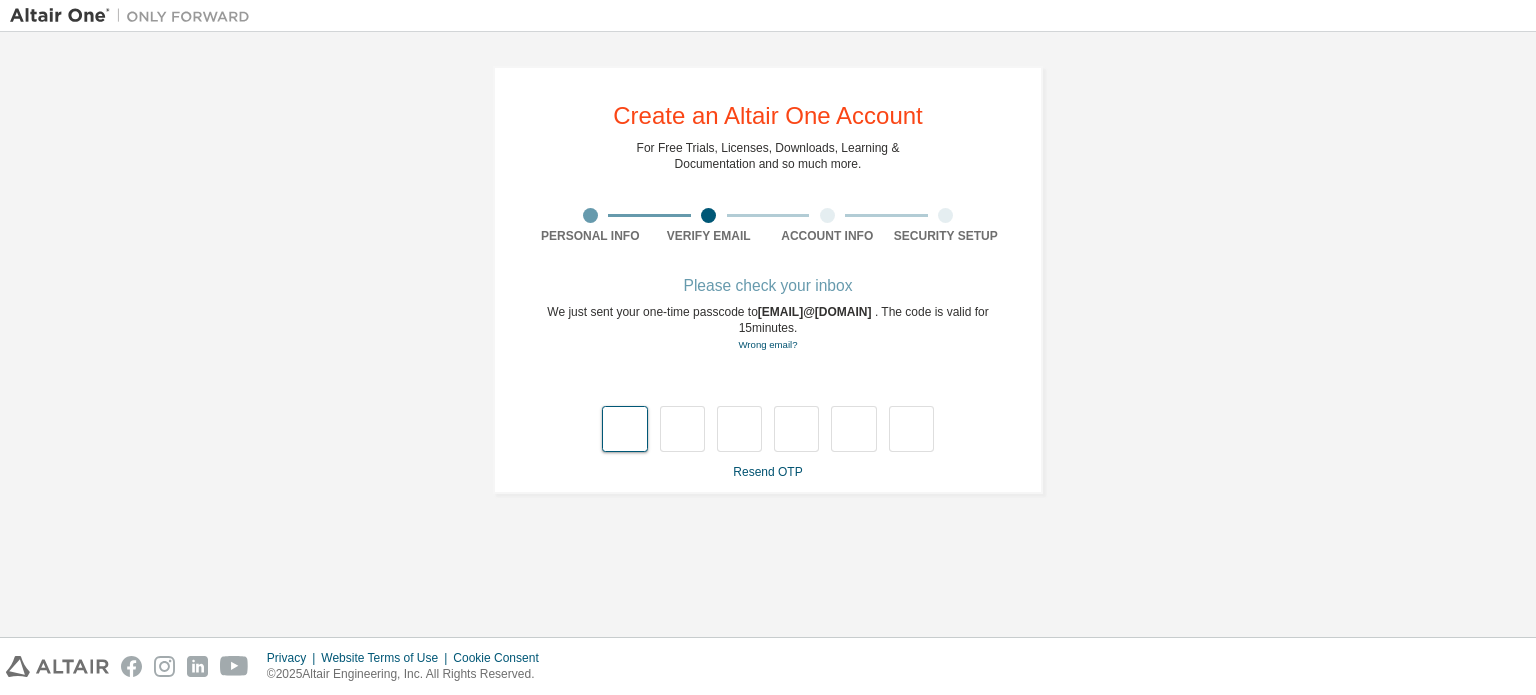 type on "*" 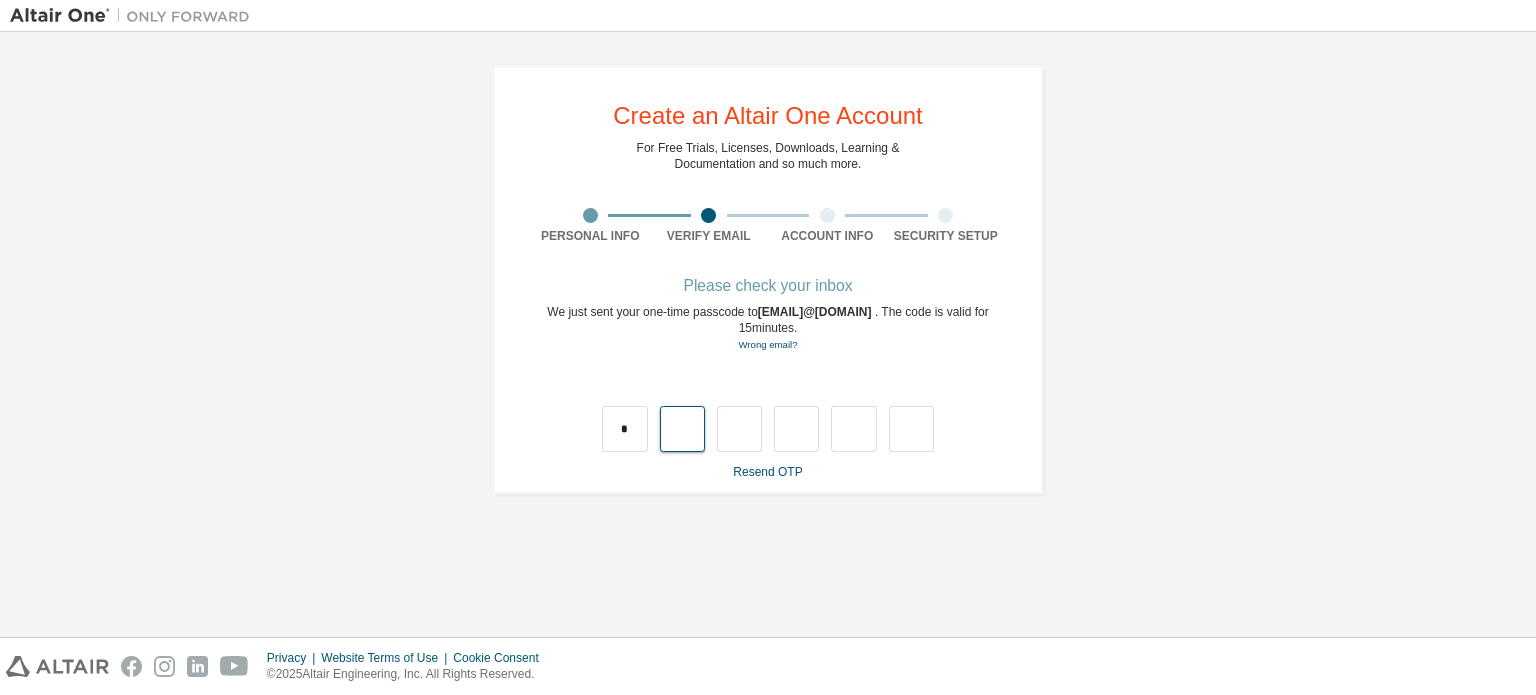 type on "*" 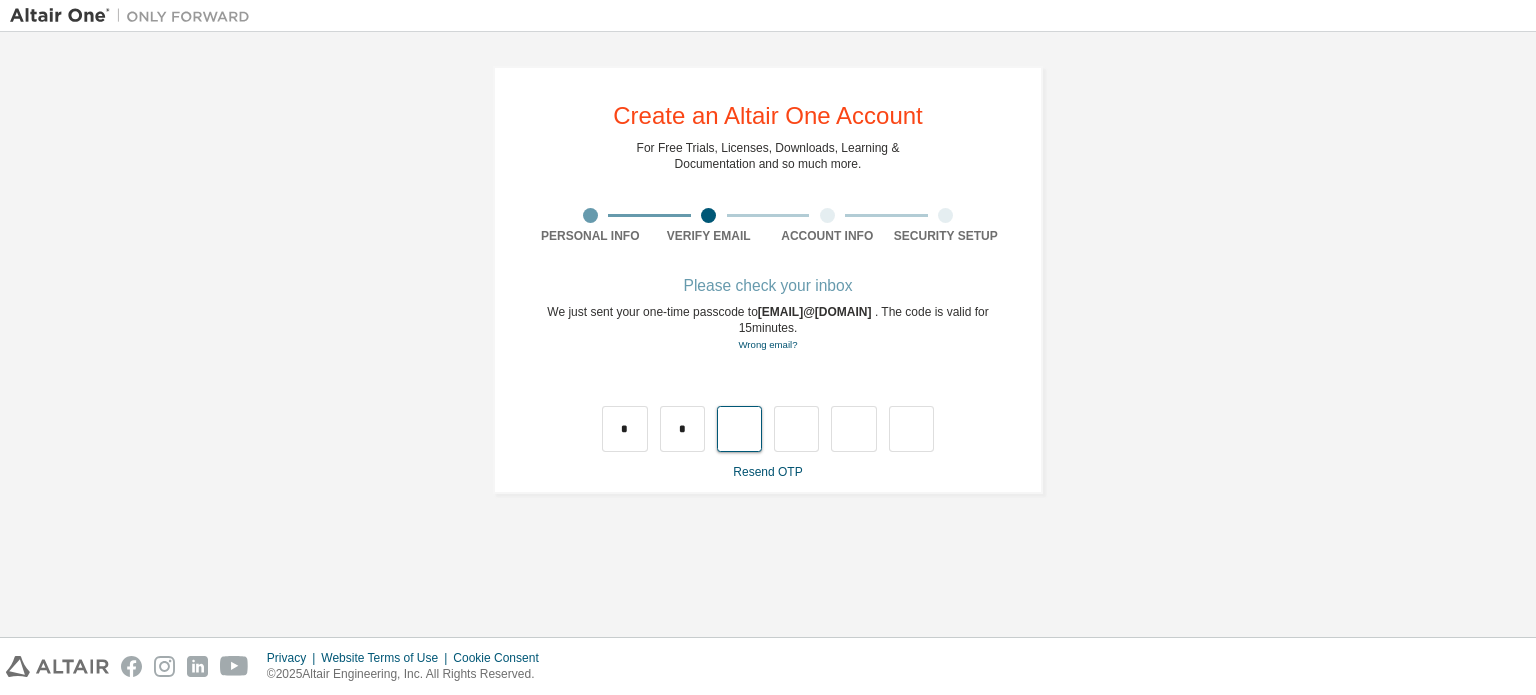 type on "*" 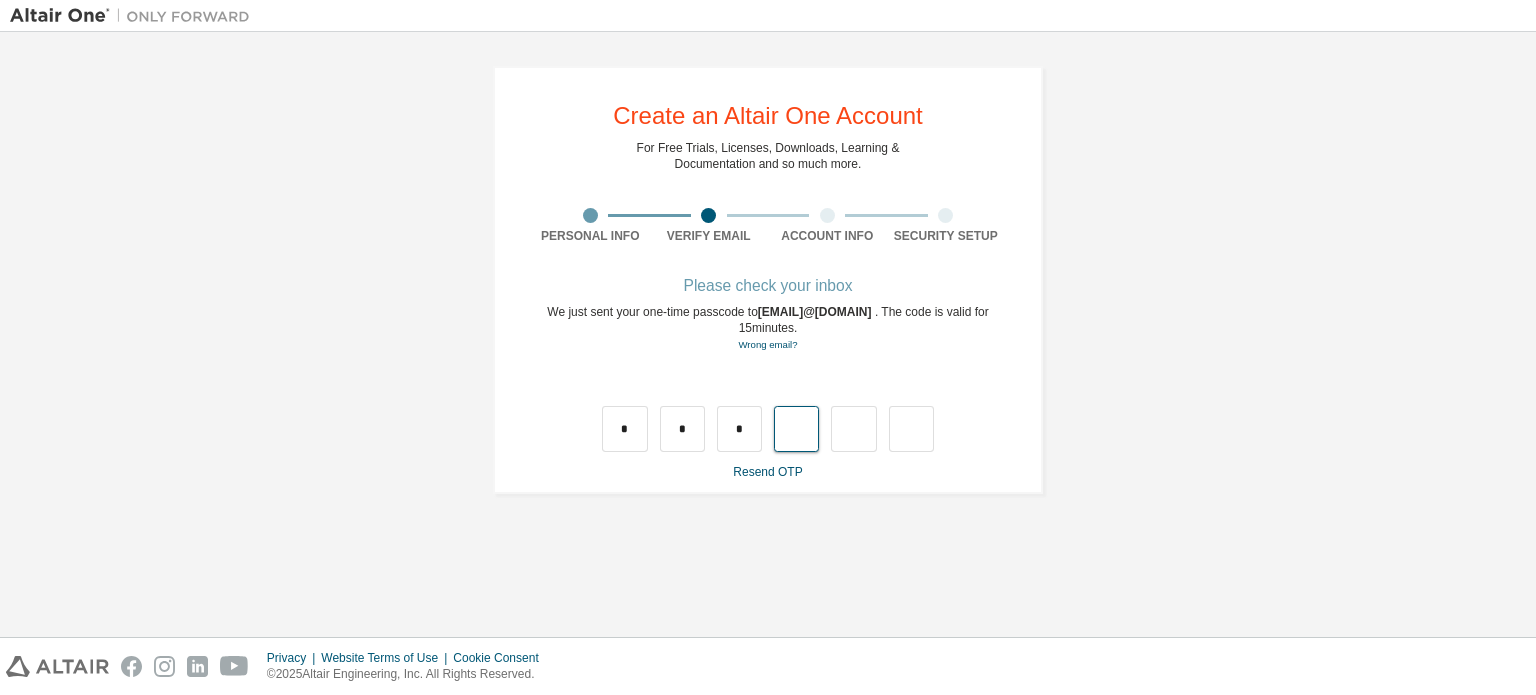 type on "*" 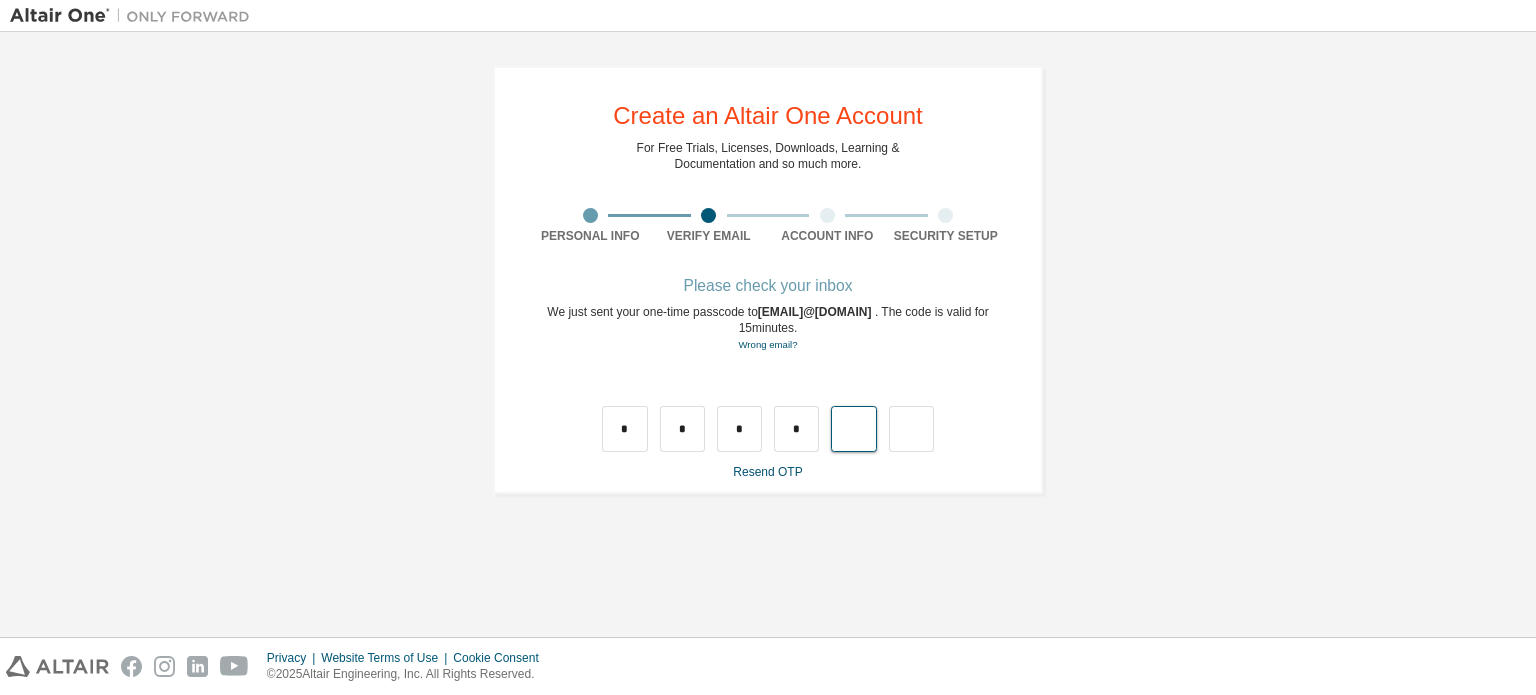 type on "*" 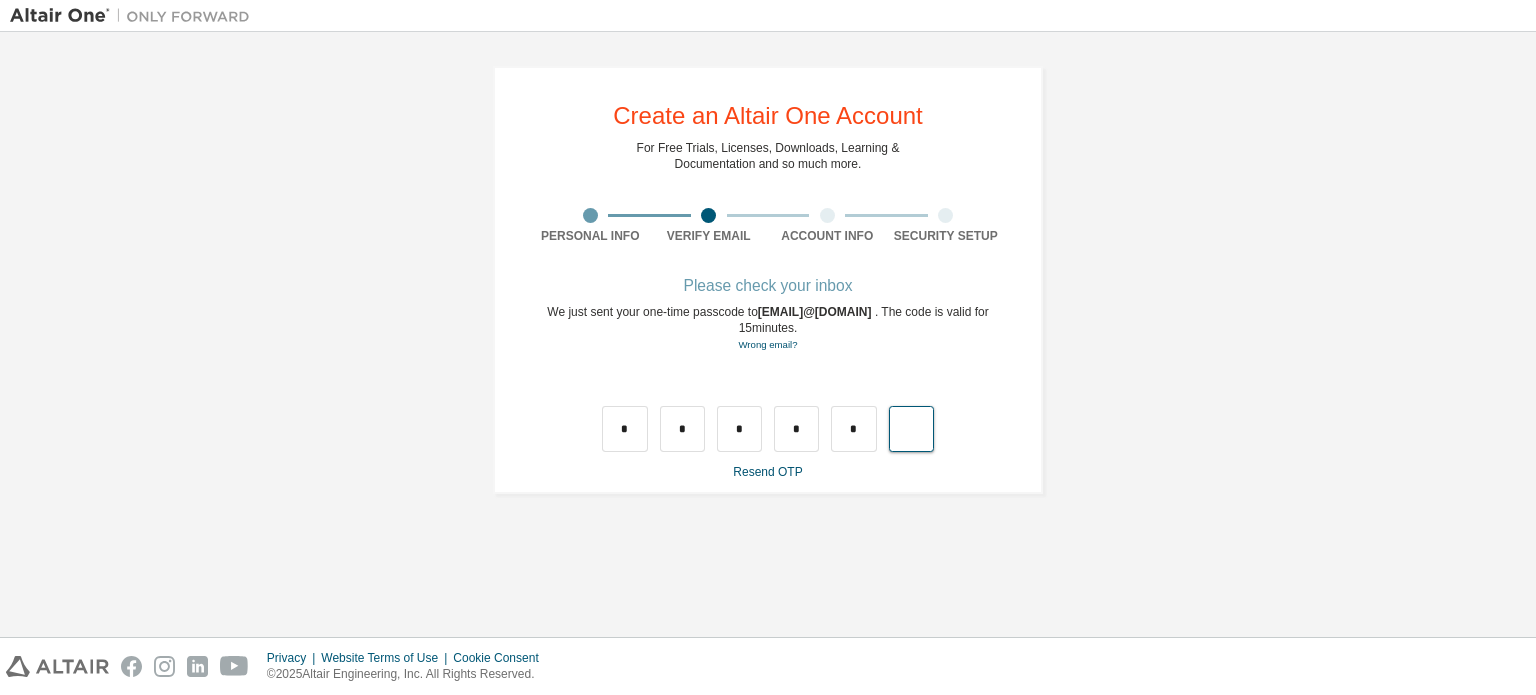 type on "*" 